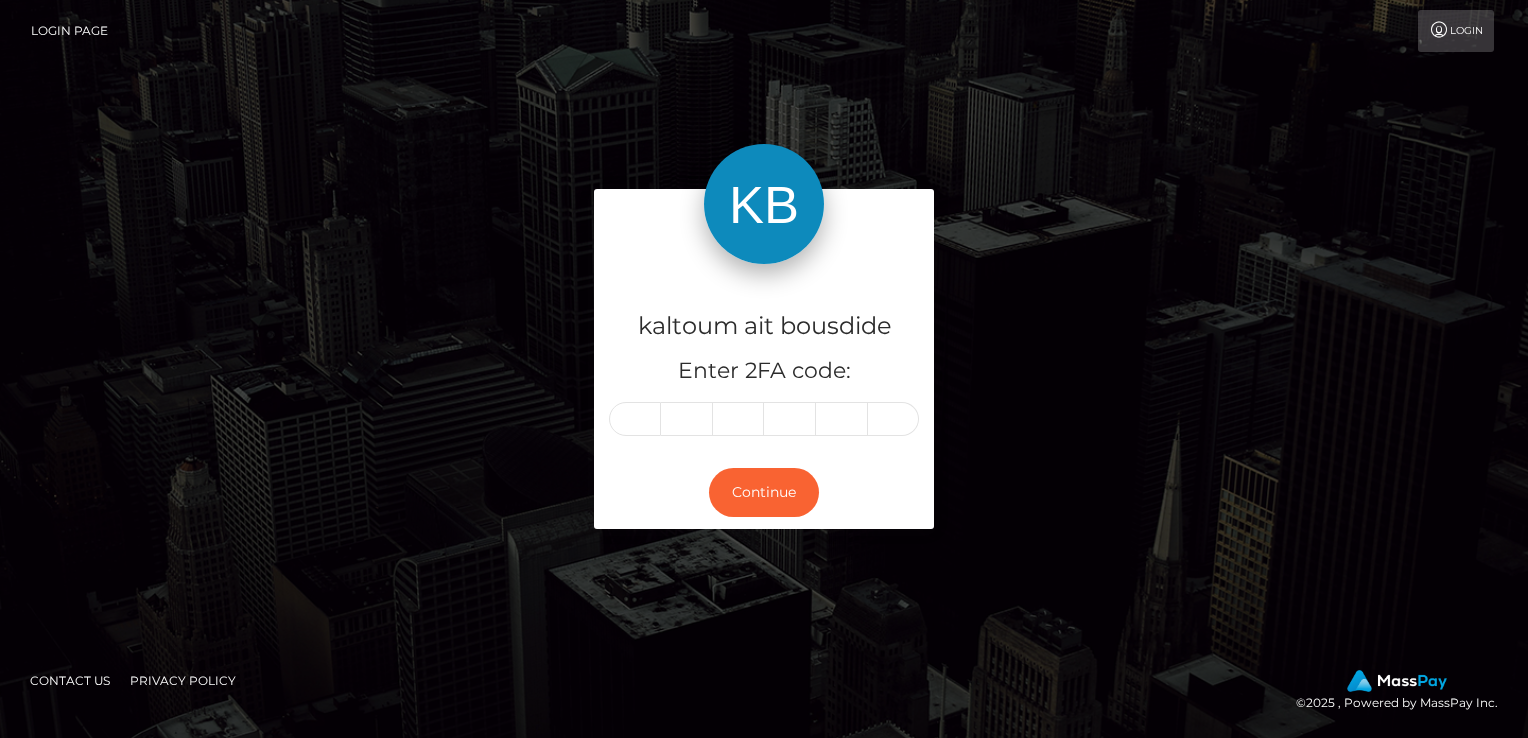 scroll, scrollTop: 0, scrollLeft: 0, axis: both 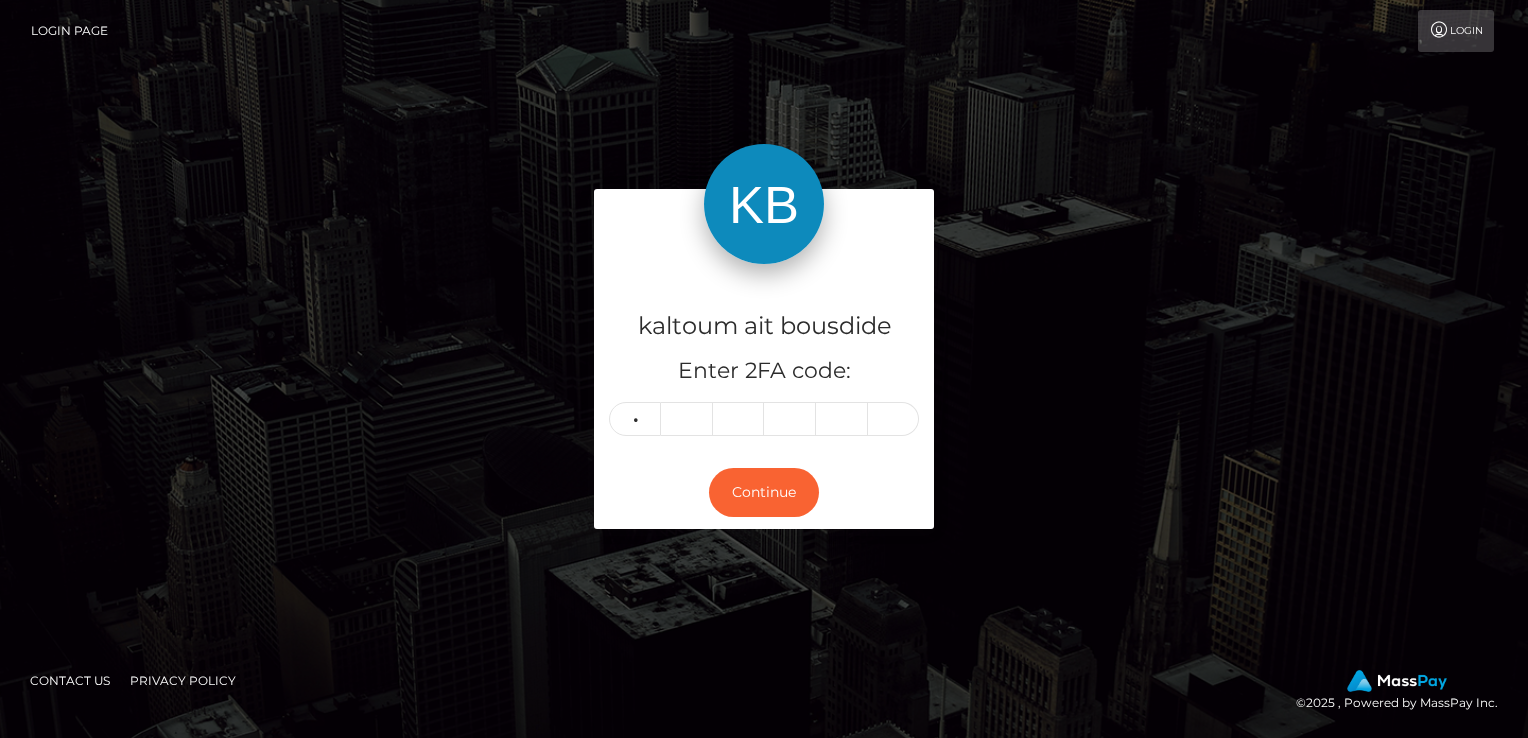 type on "8" 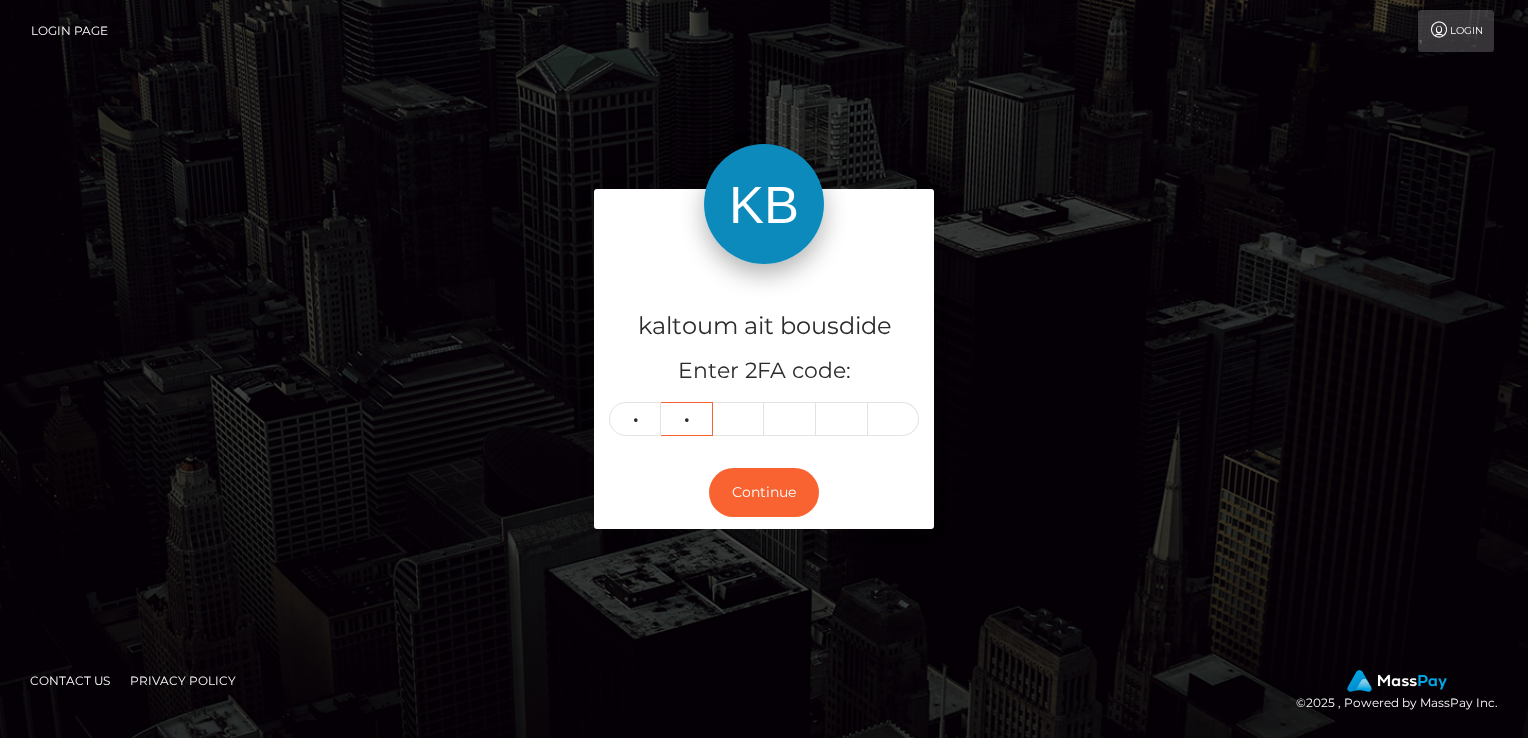 type on "7" 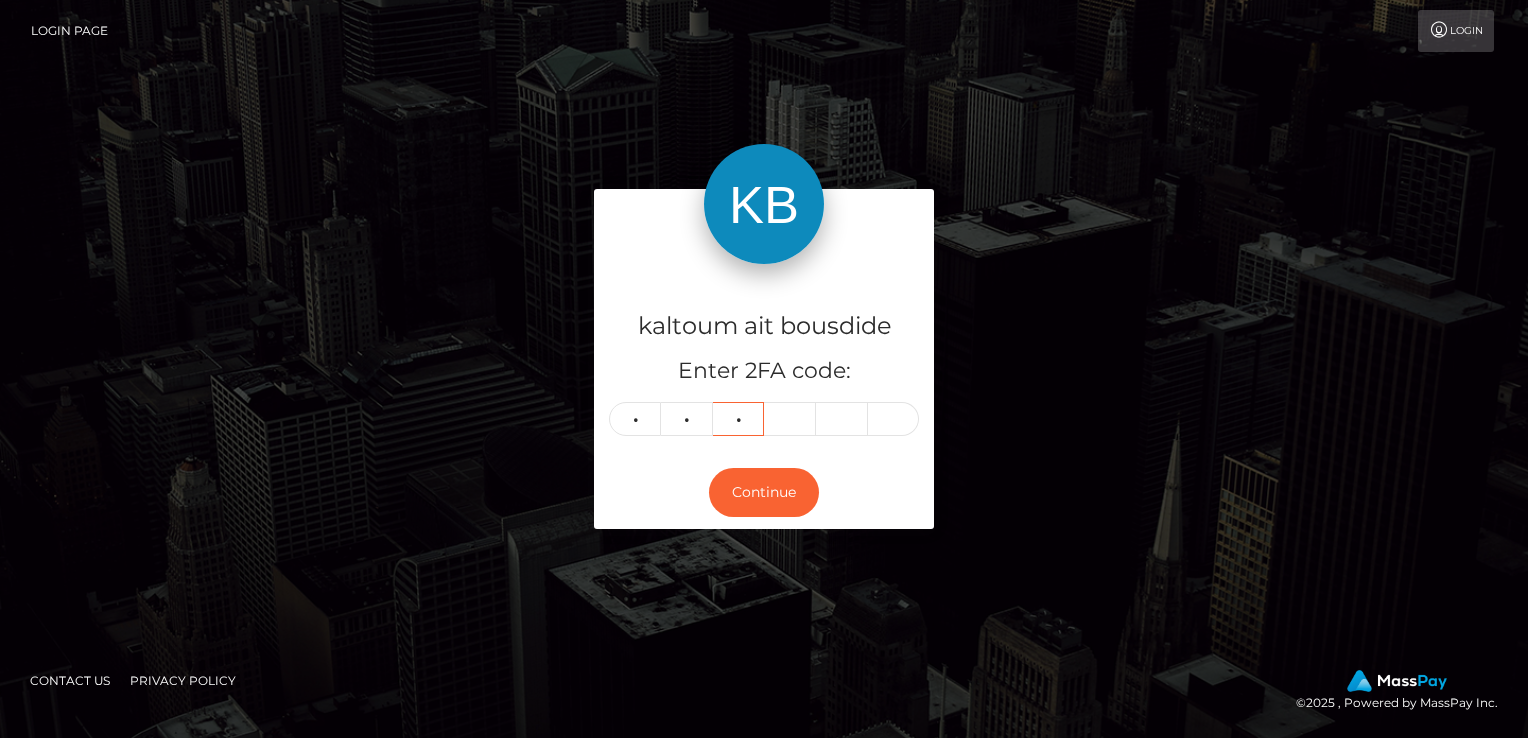 type on "0" 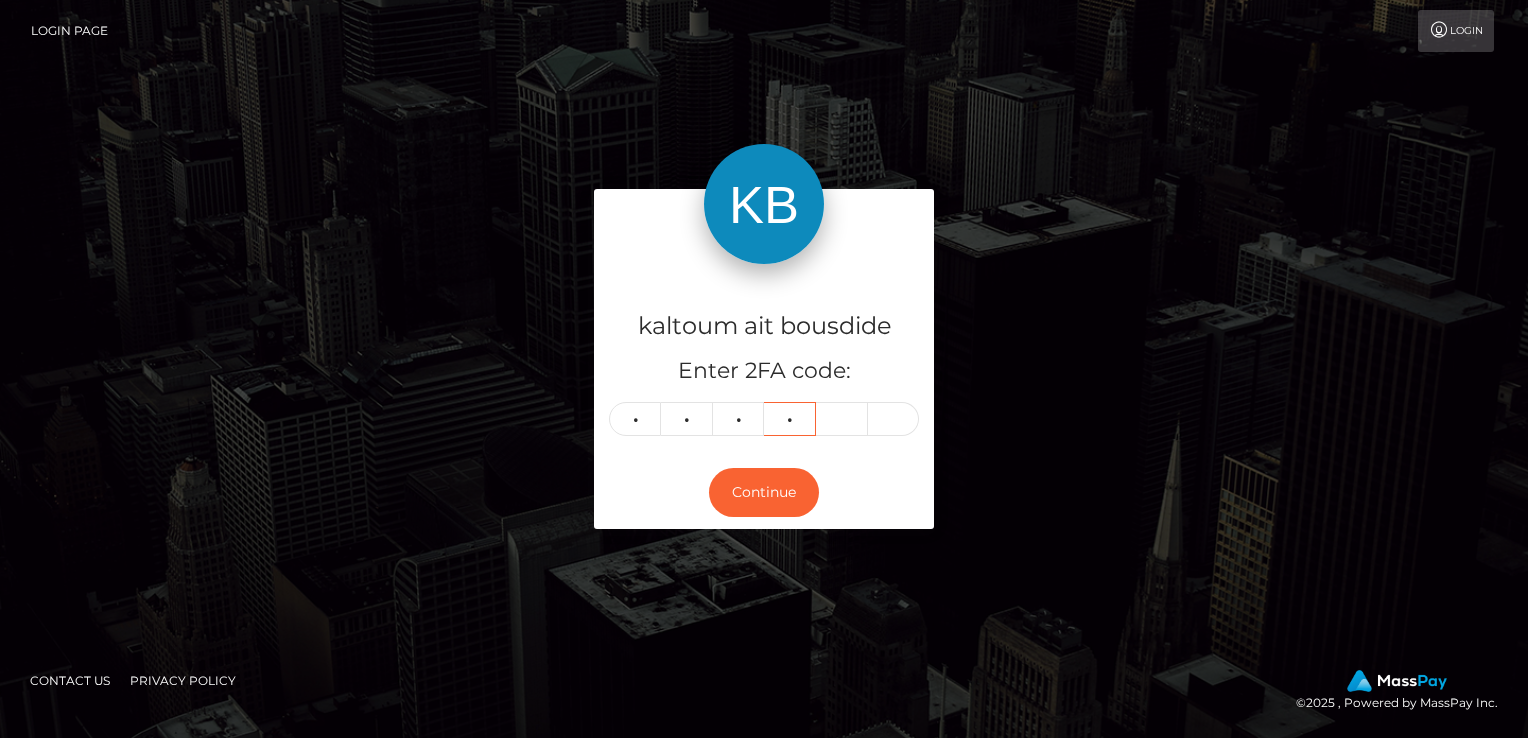 type on "4" 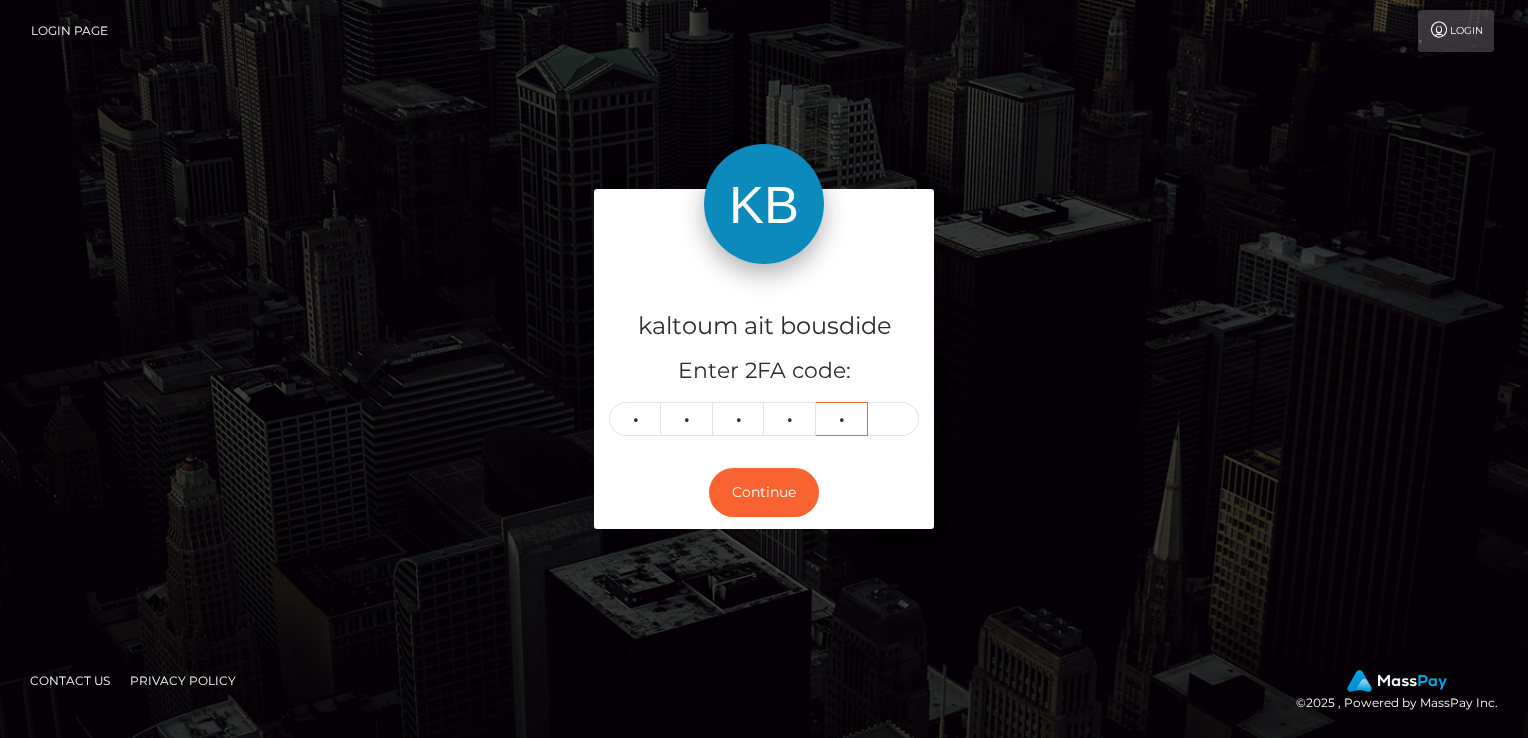 type on "4" 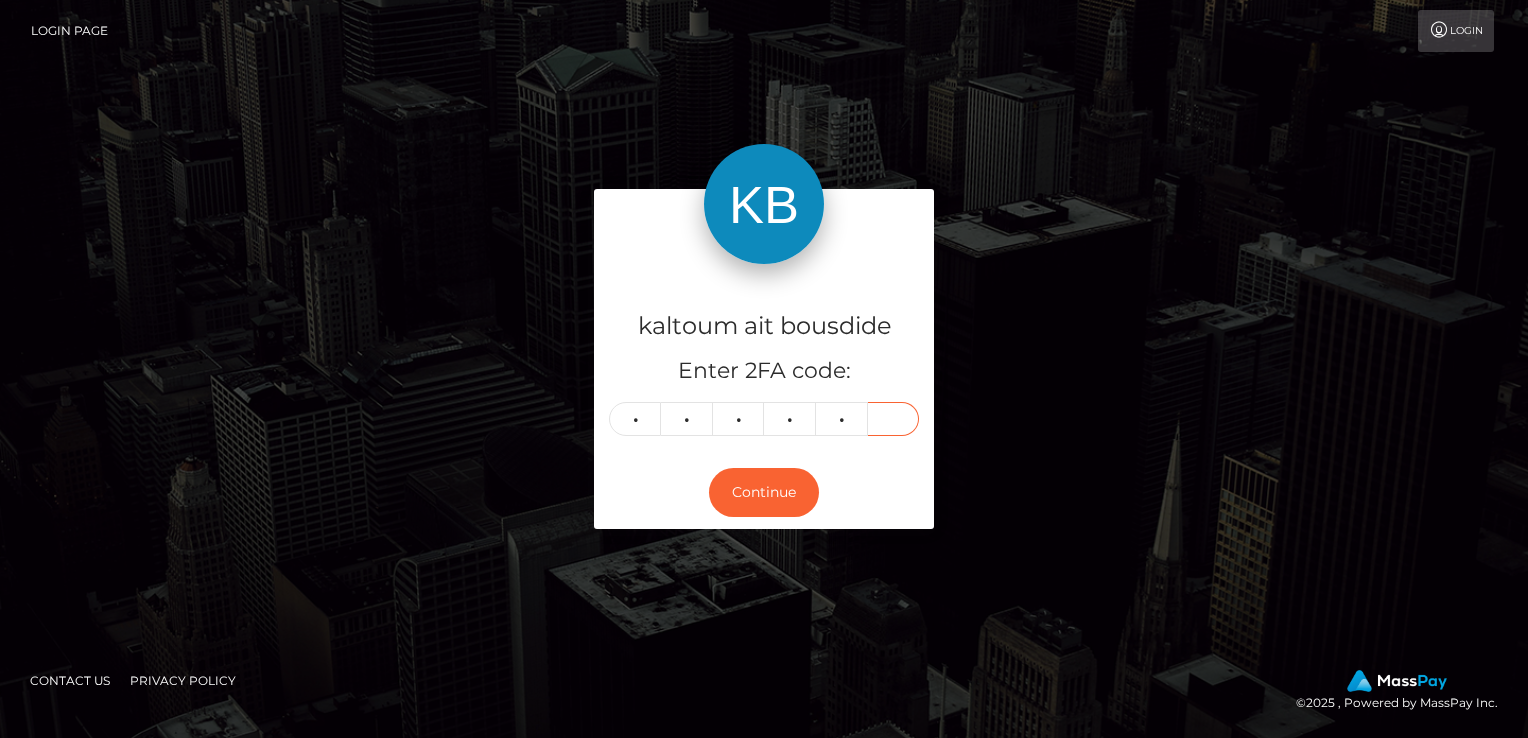 type on "0" 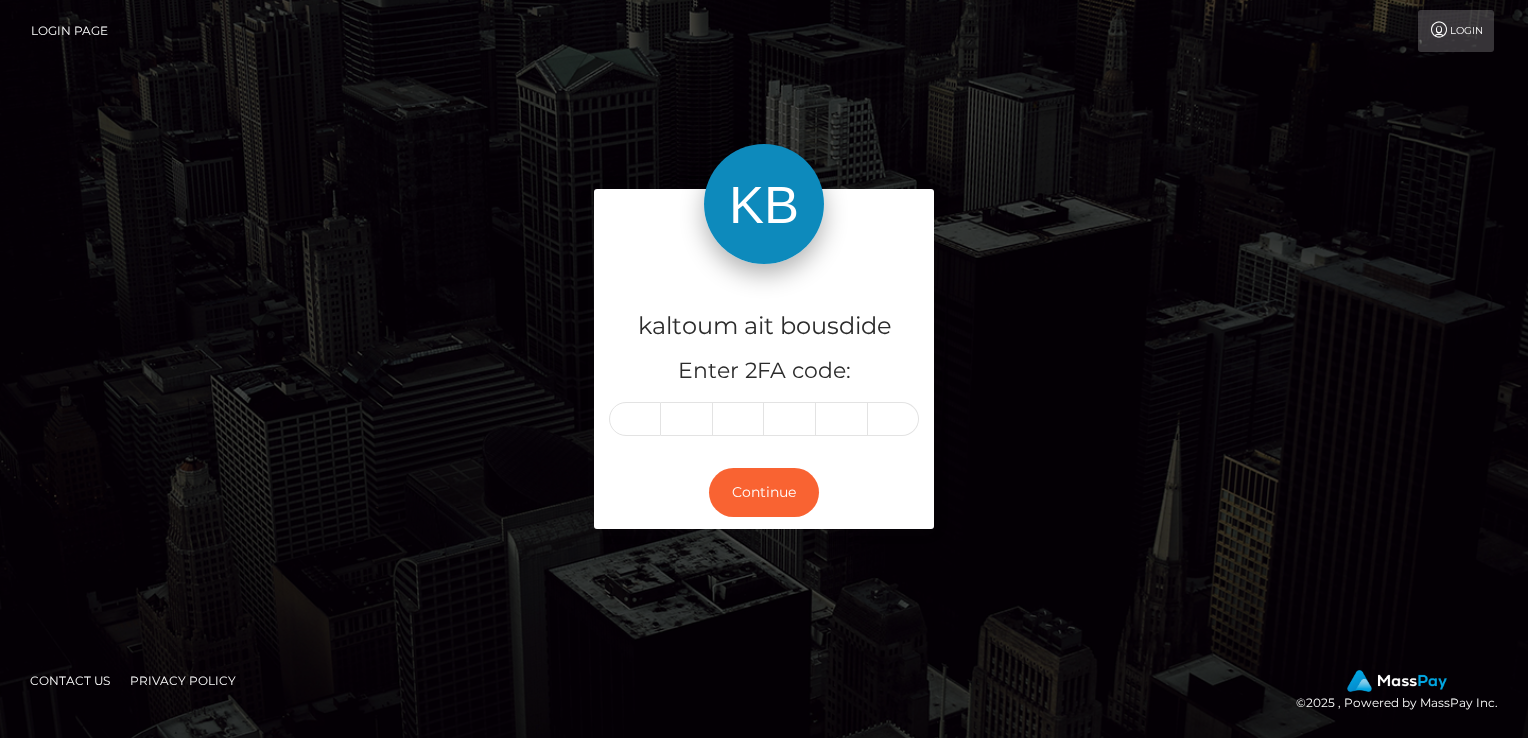 scroll, scrollTop: 0, scrollLeft: 0, axis: both 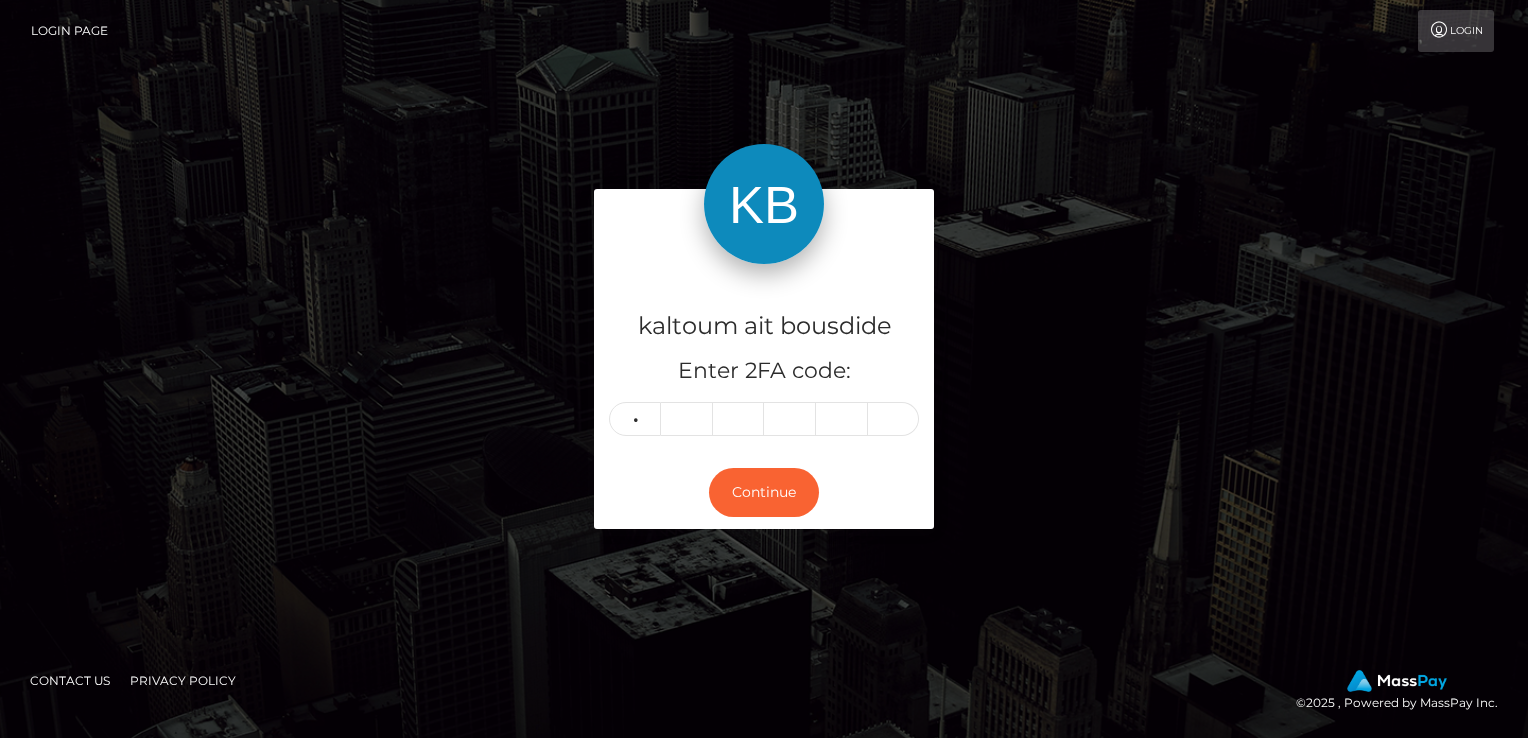 type on "1" 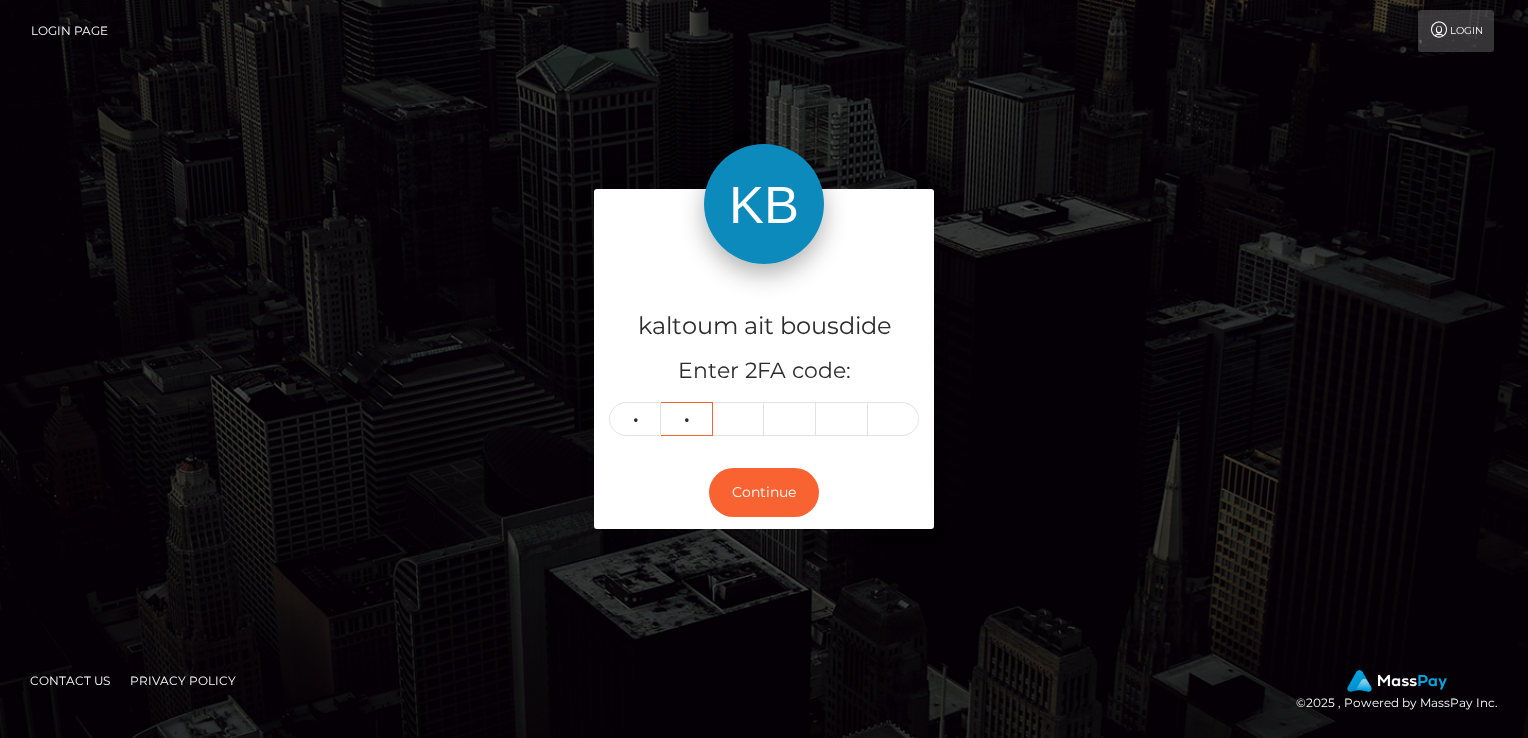 type on "9" 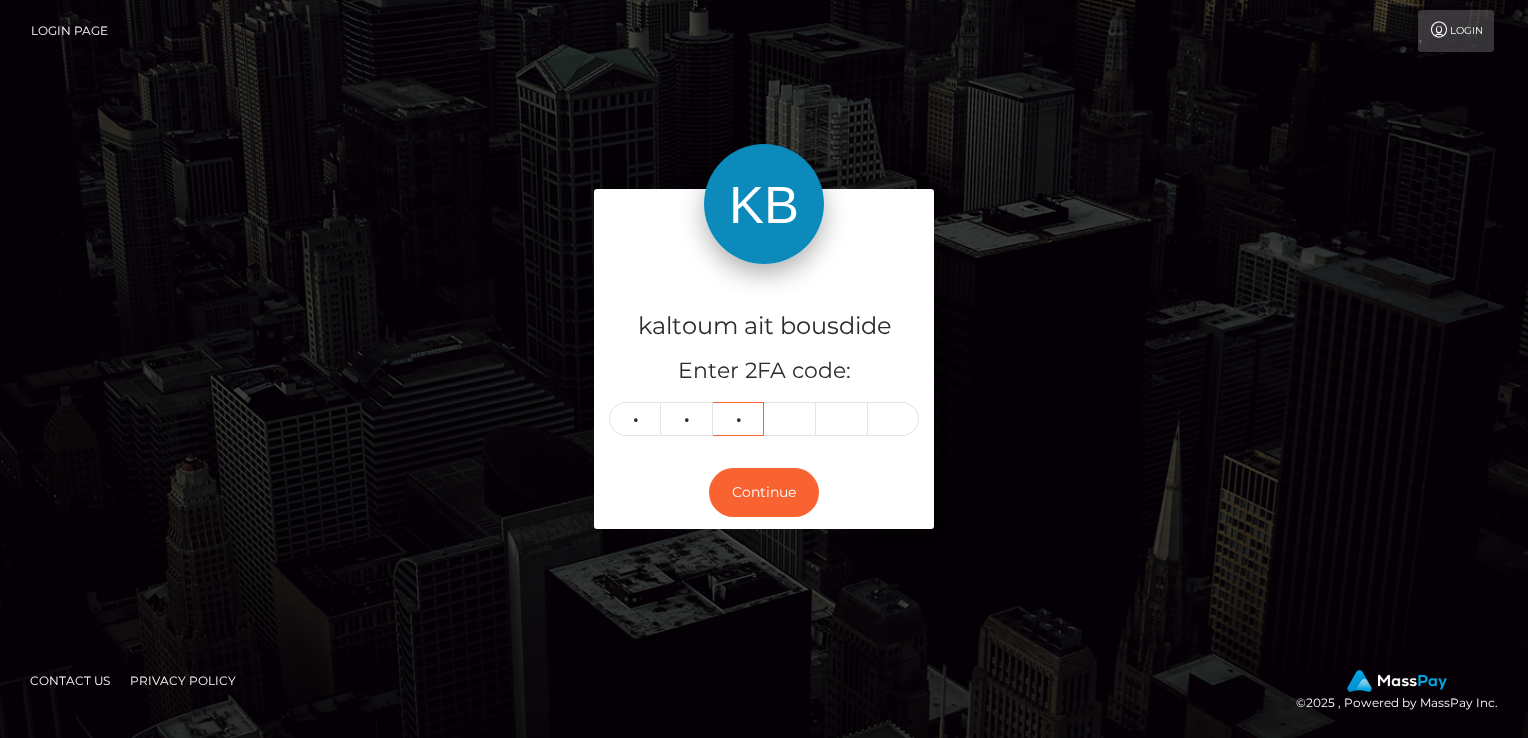 type on "3" 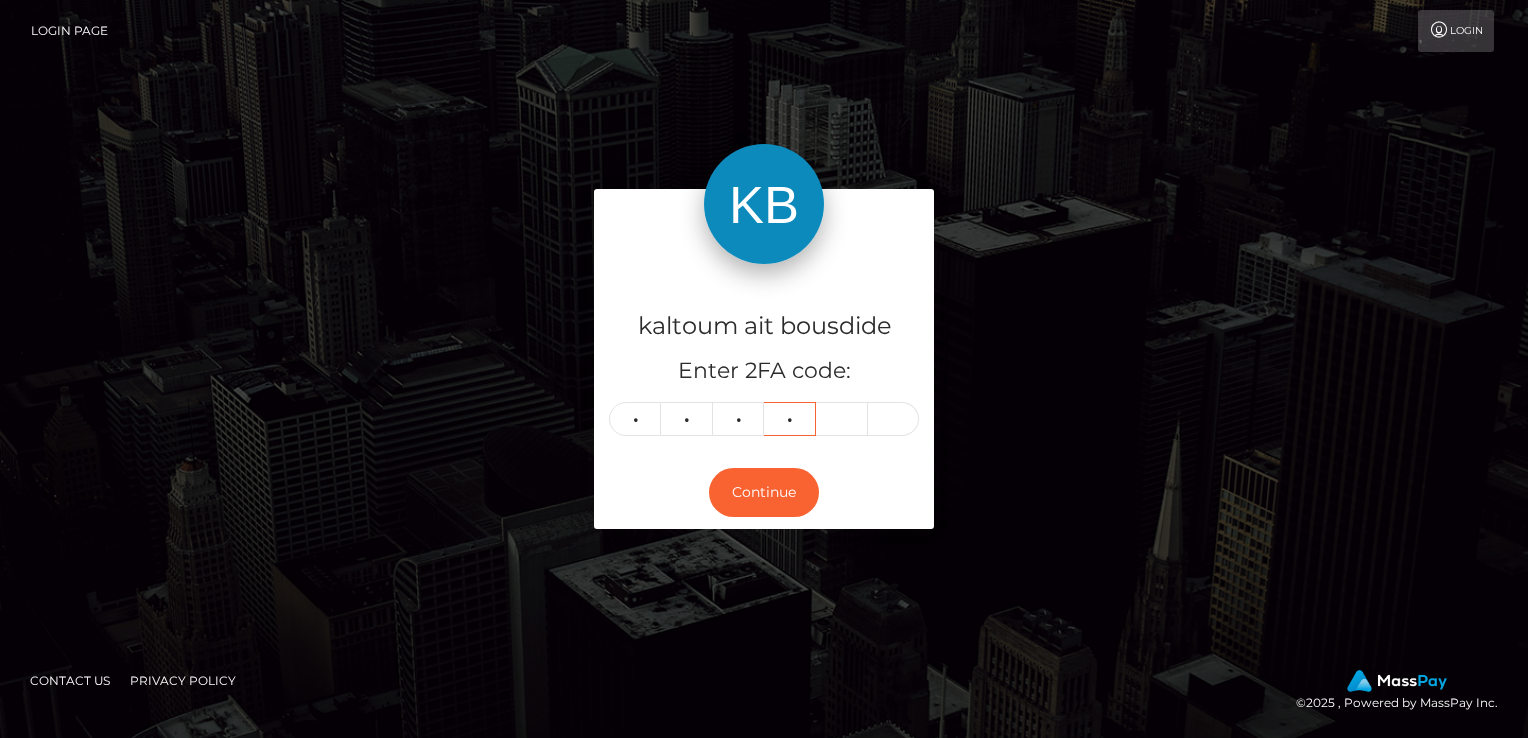 type on "0" 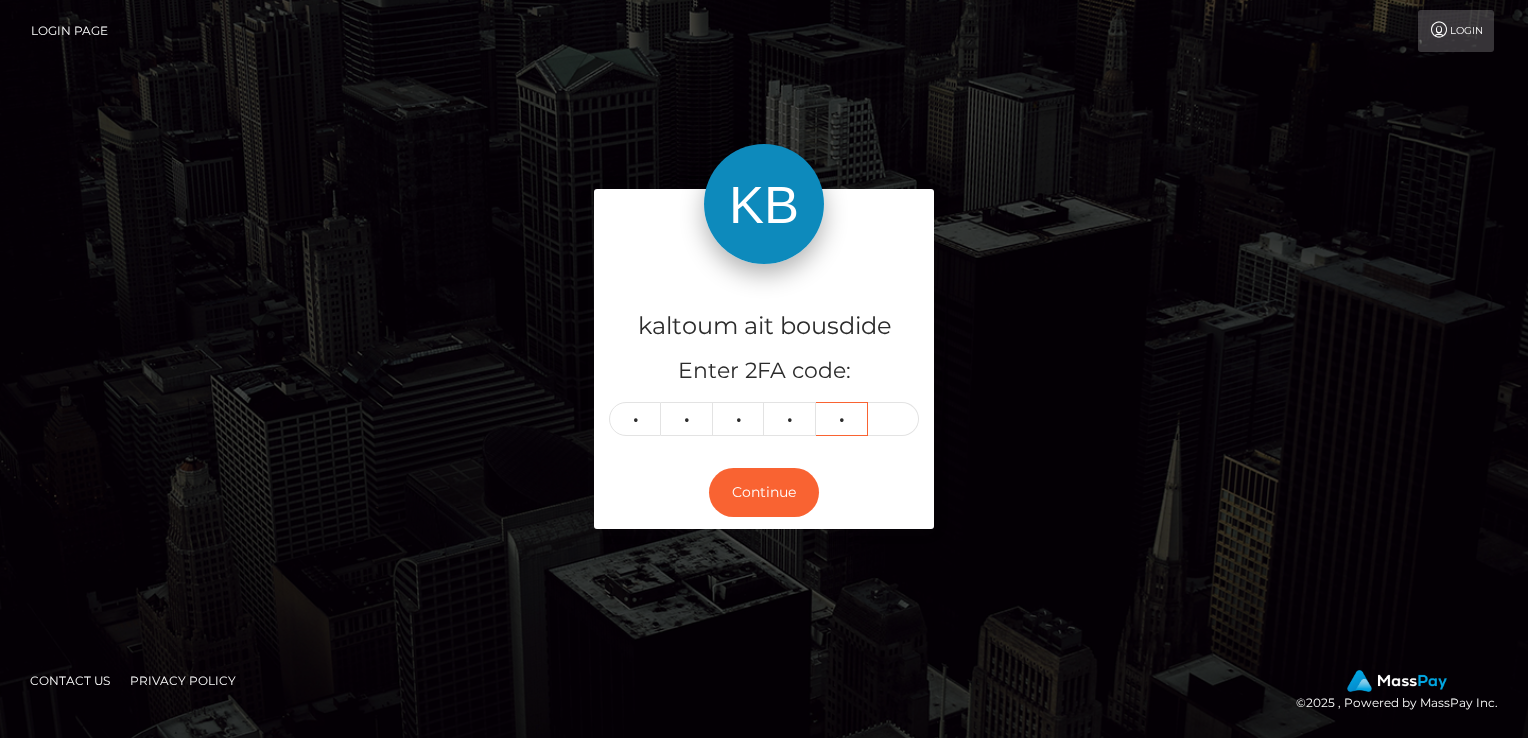 type on "6" 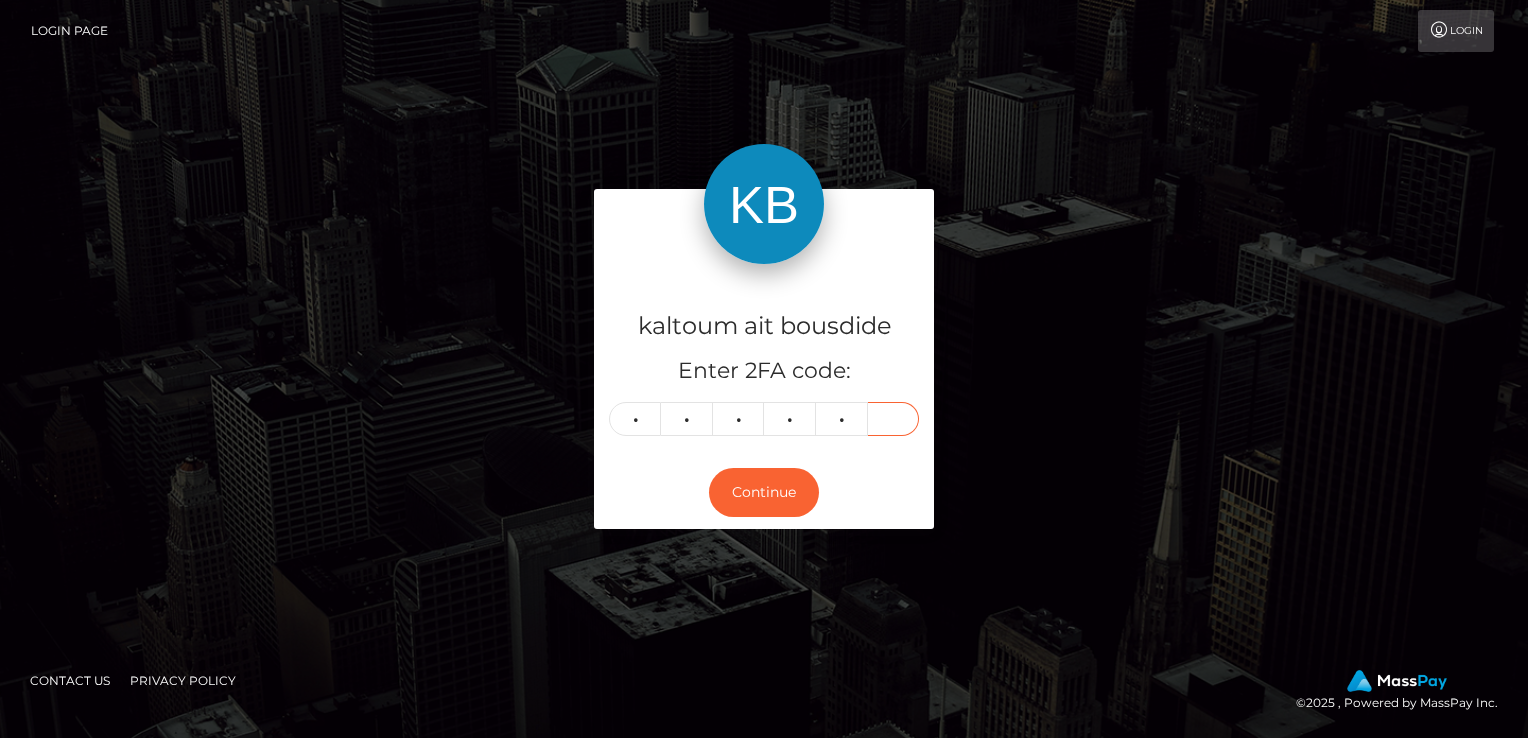 type on "1" 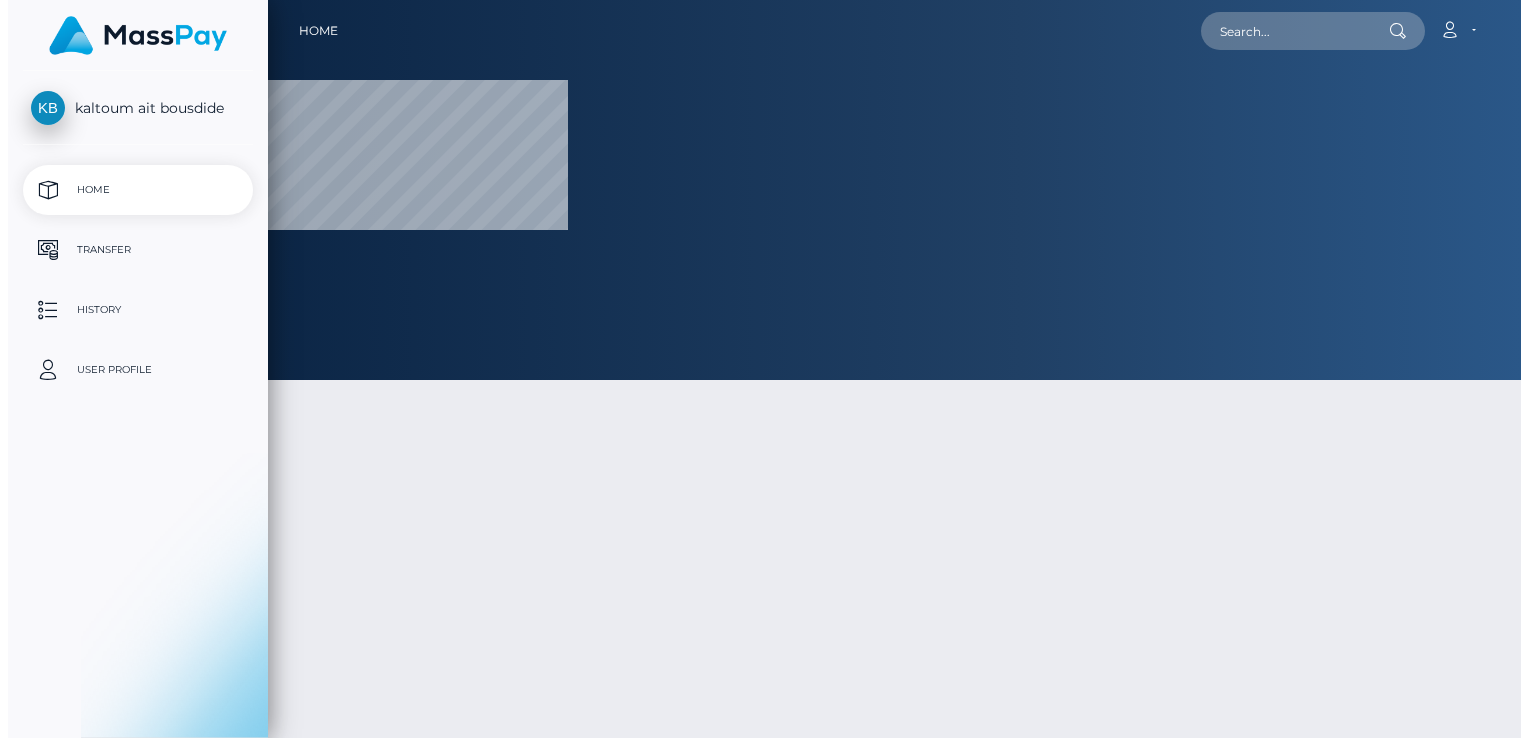scroll, scrollTop: 0, scrollLeft: 0, axis: both 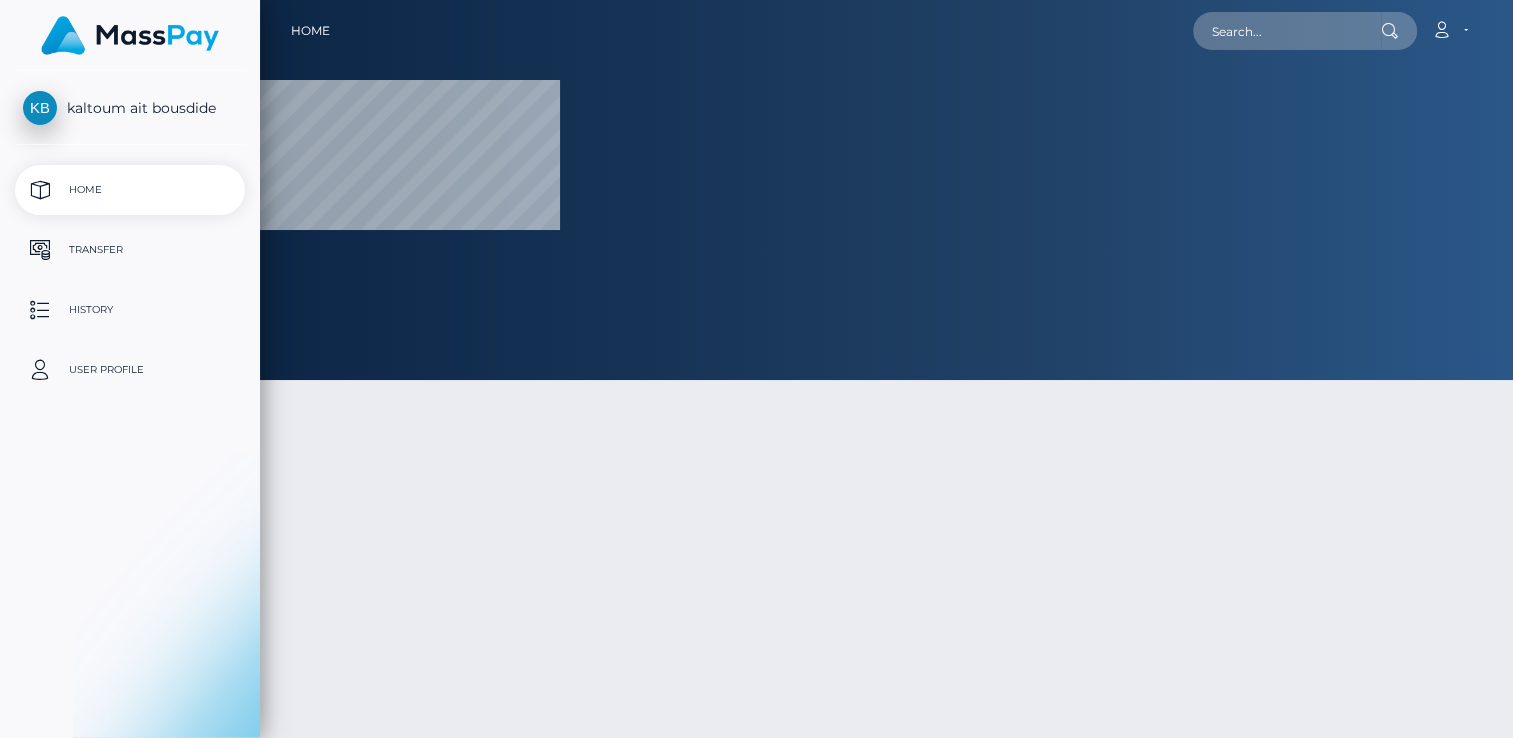 select 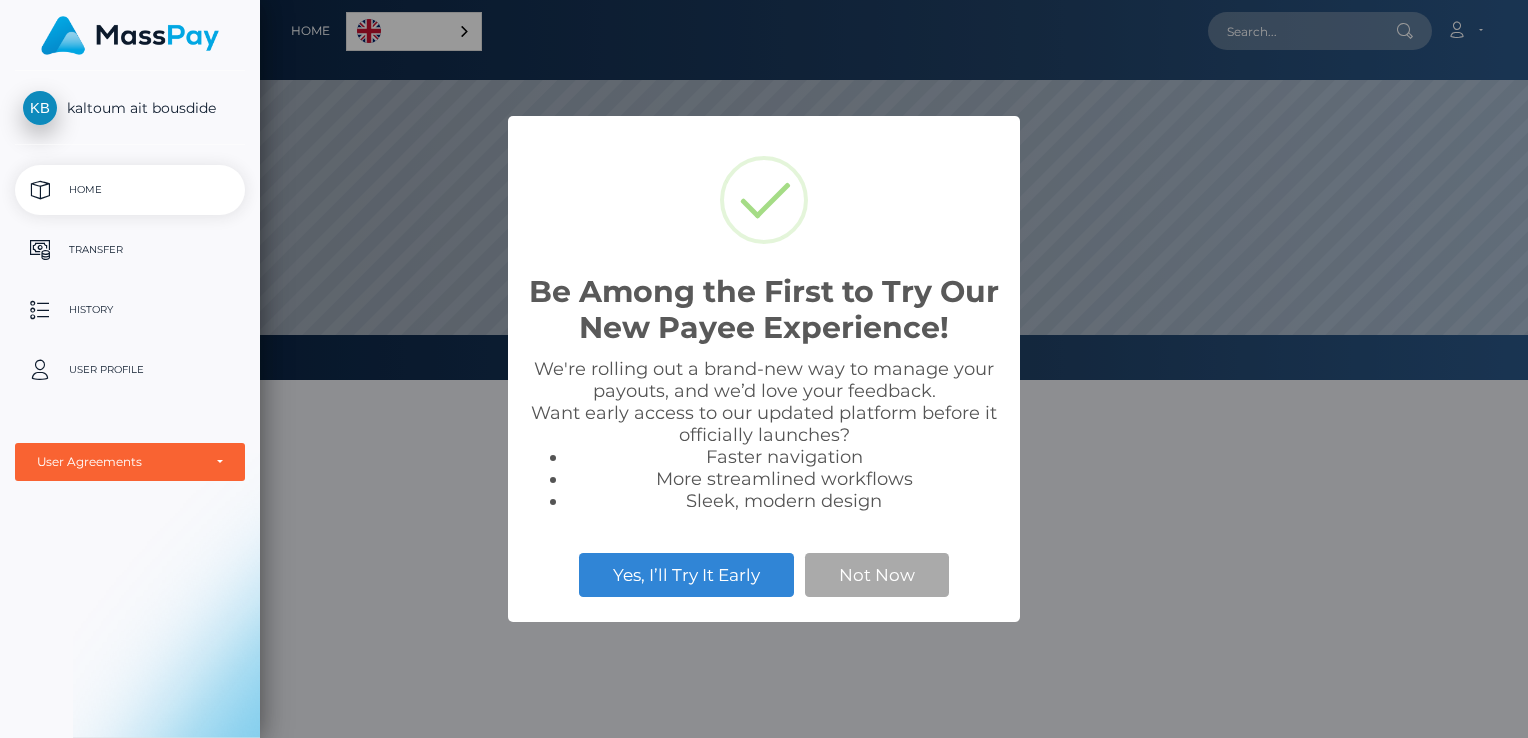 scroll, scrollTop: 999620, scrollLeft: 998732, axis: both 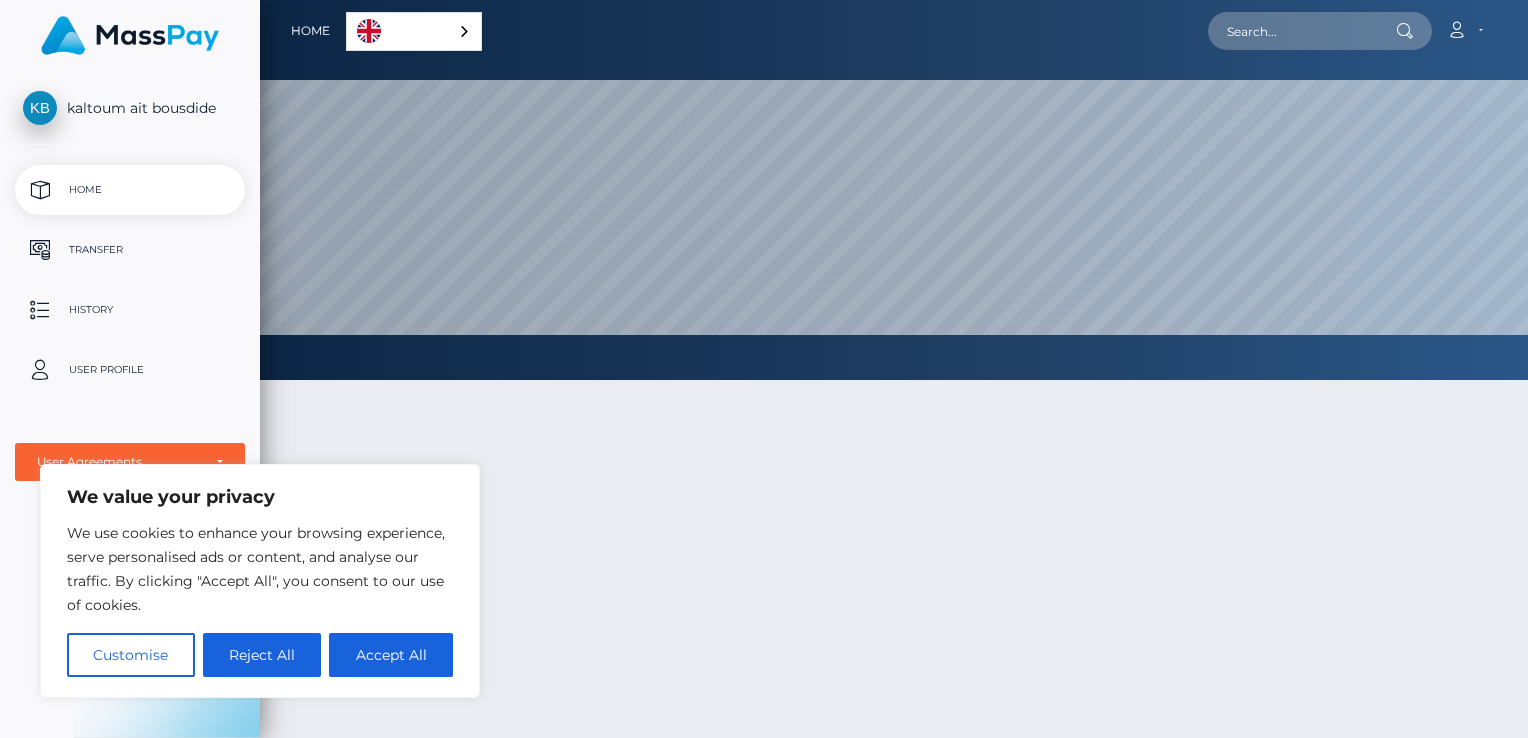 drag, startPoint x: 1406, startPoint y: 5, endPoint x: 1036, endPoint y: 665, distance: 756.63727 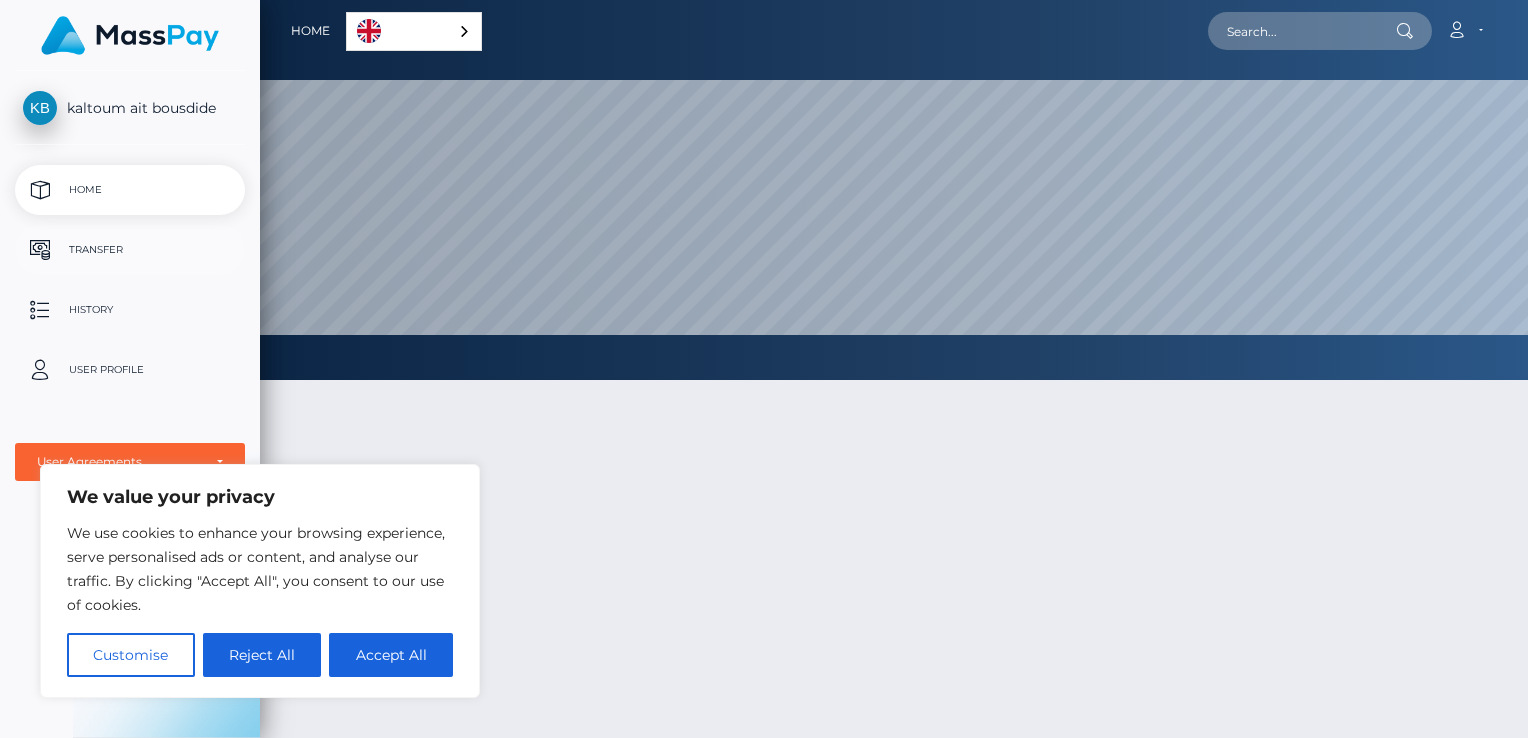 click on "Transfer" at bounding box center [130, 250] 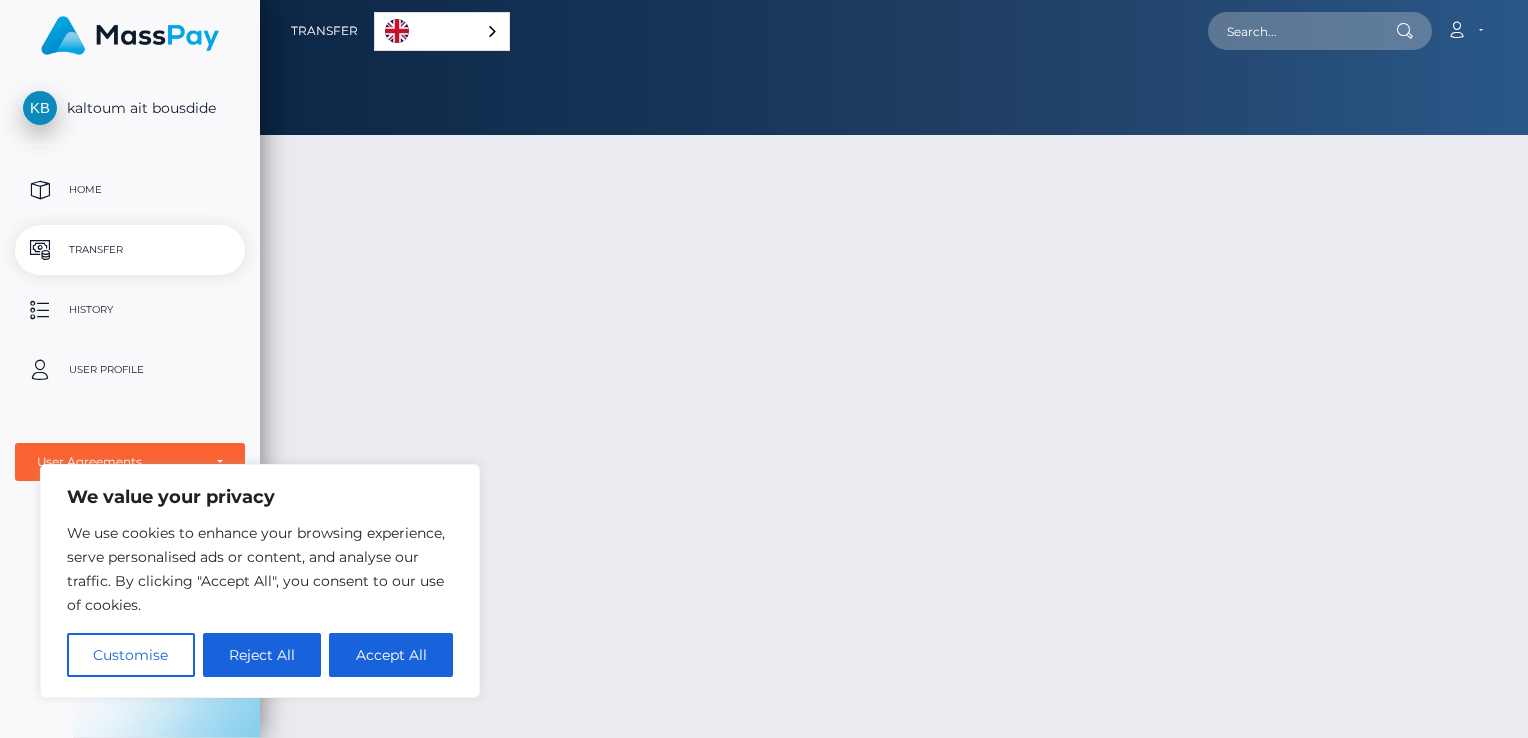 scroll, scrollTop: 0, scrollLeft: 0, axis: both 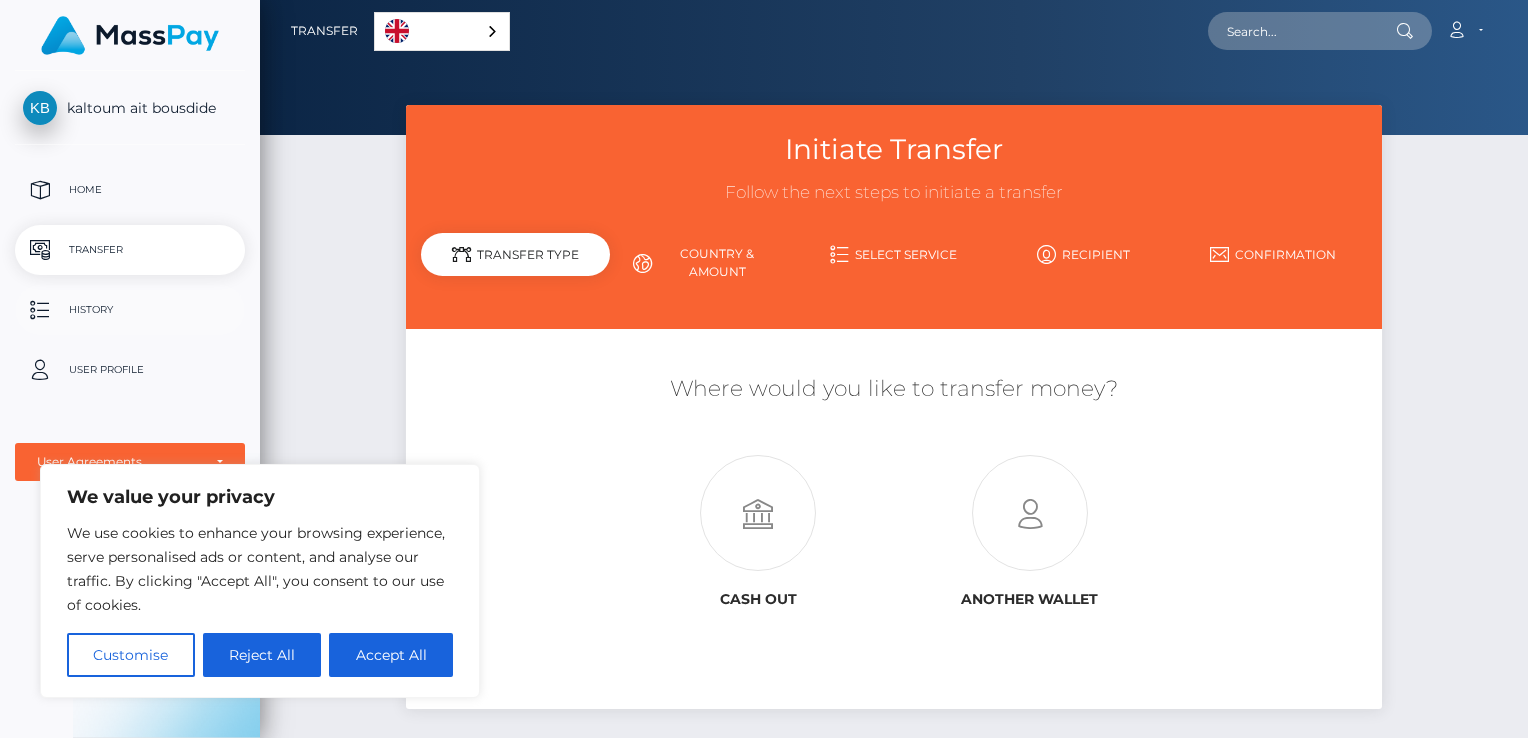 click on "History" at bounding box center (130, 310) 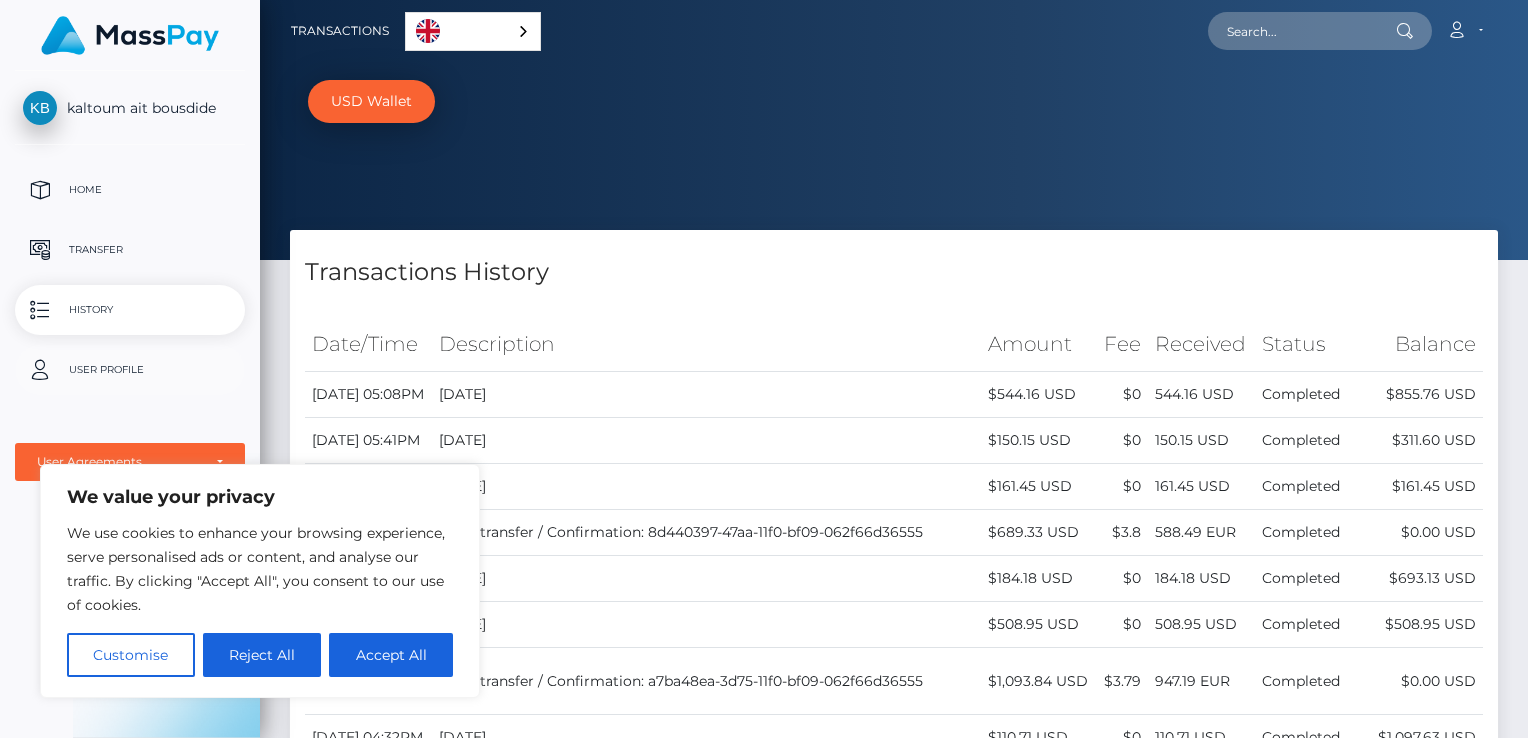scroll, scrollTop: 0, scrollLeft: 0, axis: both 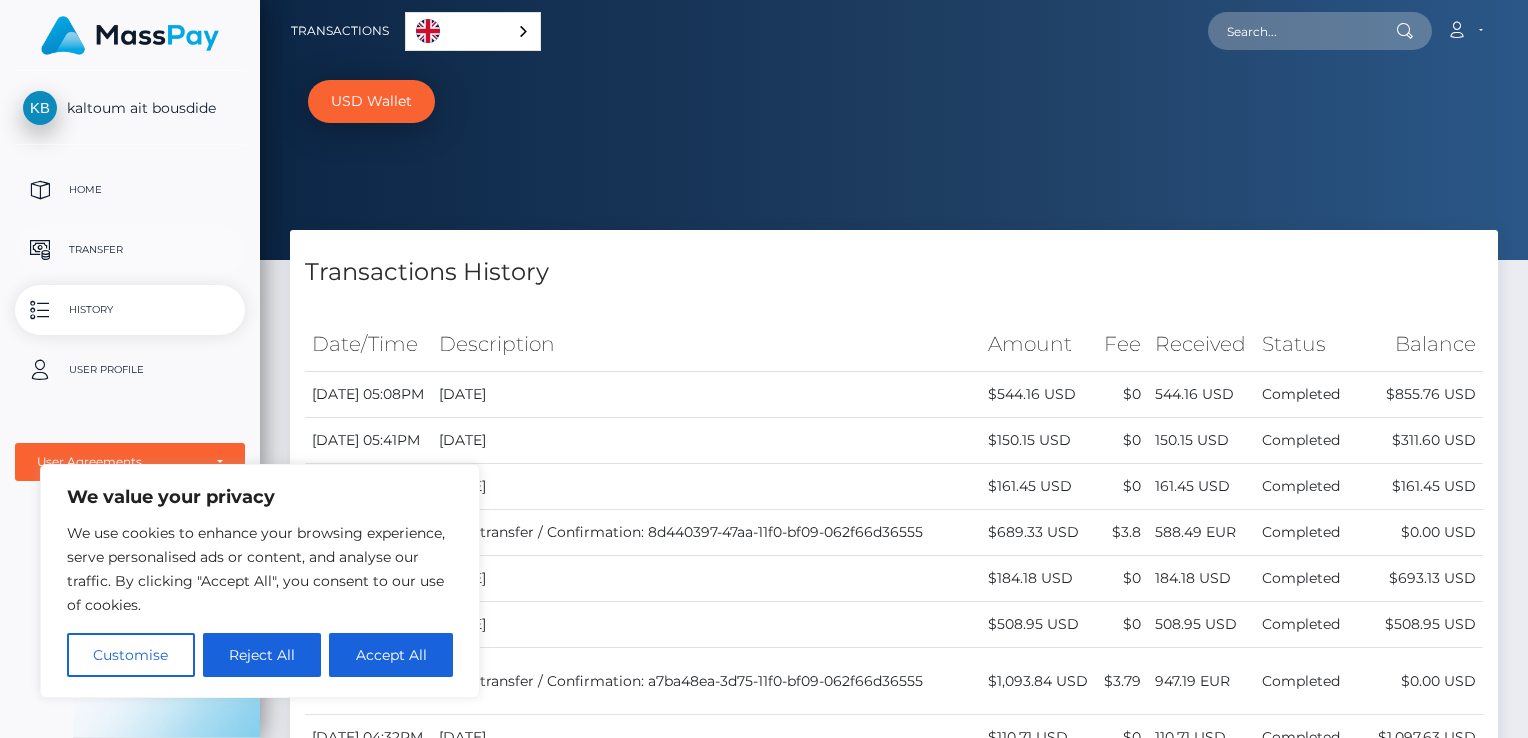 click on "Transfer" at bounding box center (130, 250) 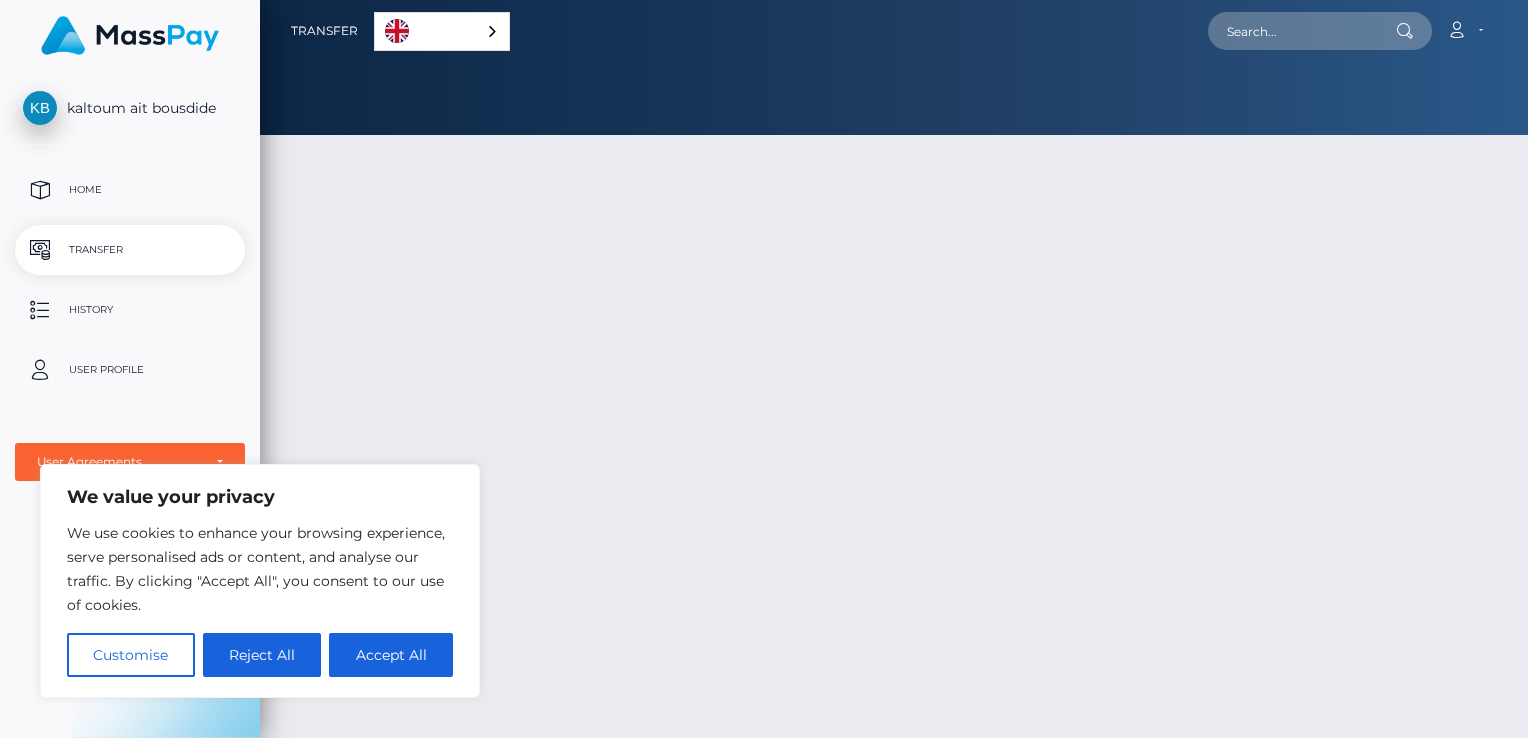 scroll, scrollTop: 0, scrollLeft: 0, axis: both 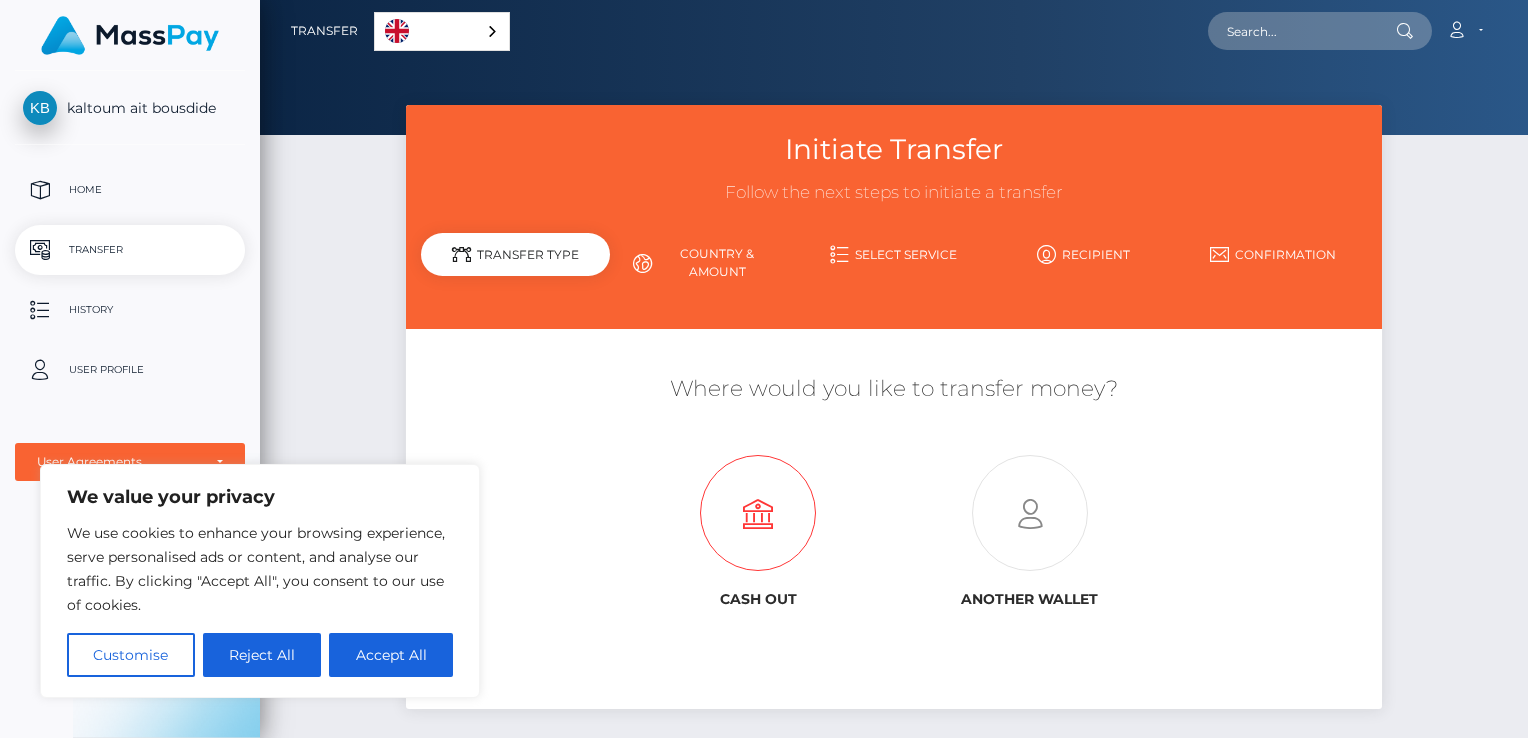 click at bounding box center (758, 514) 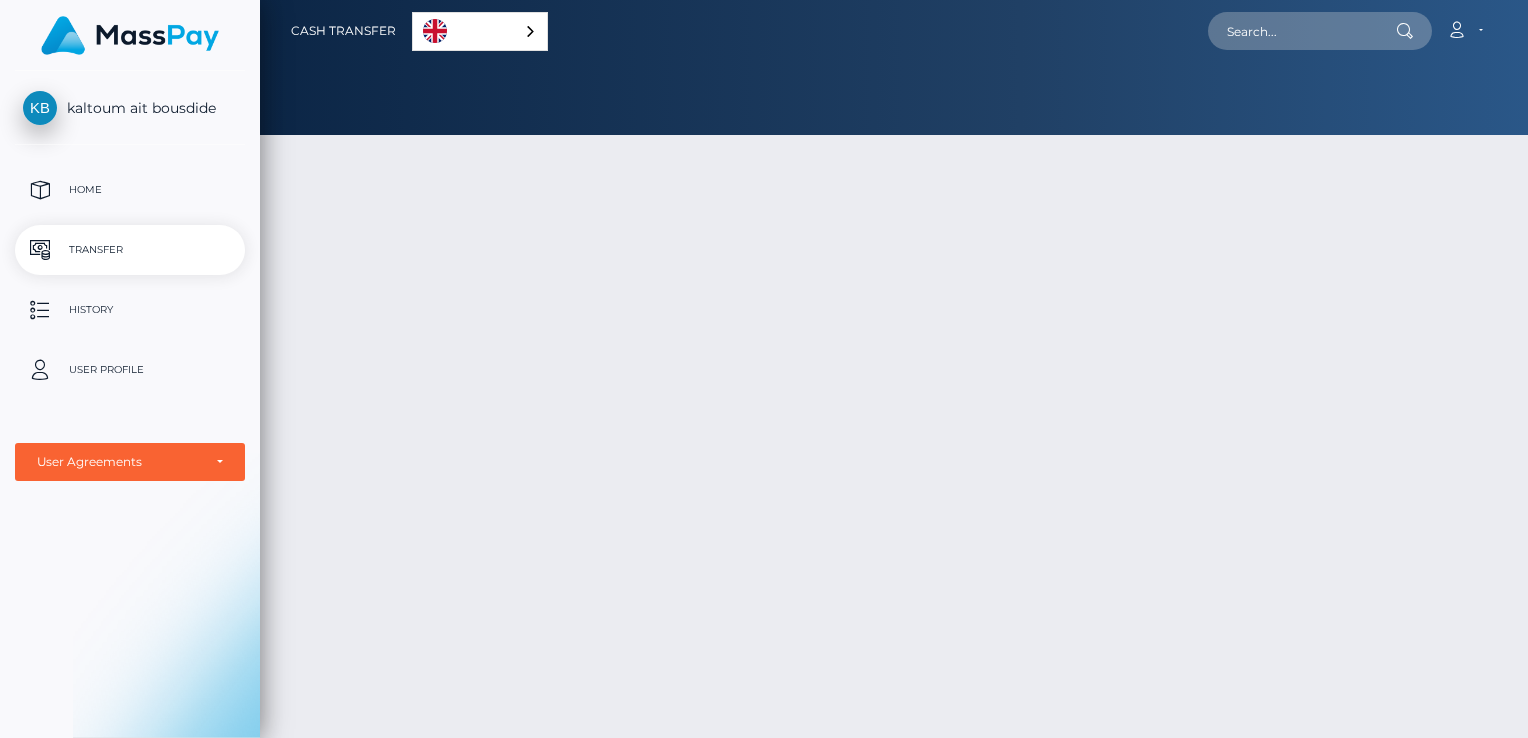 scroll, scrollTop: 0, scrollLeft: 0, axis: both 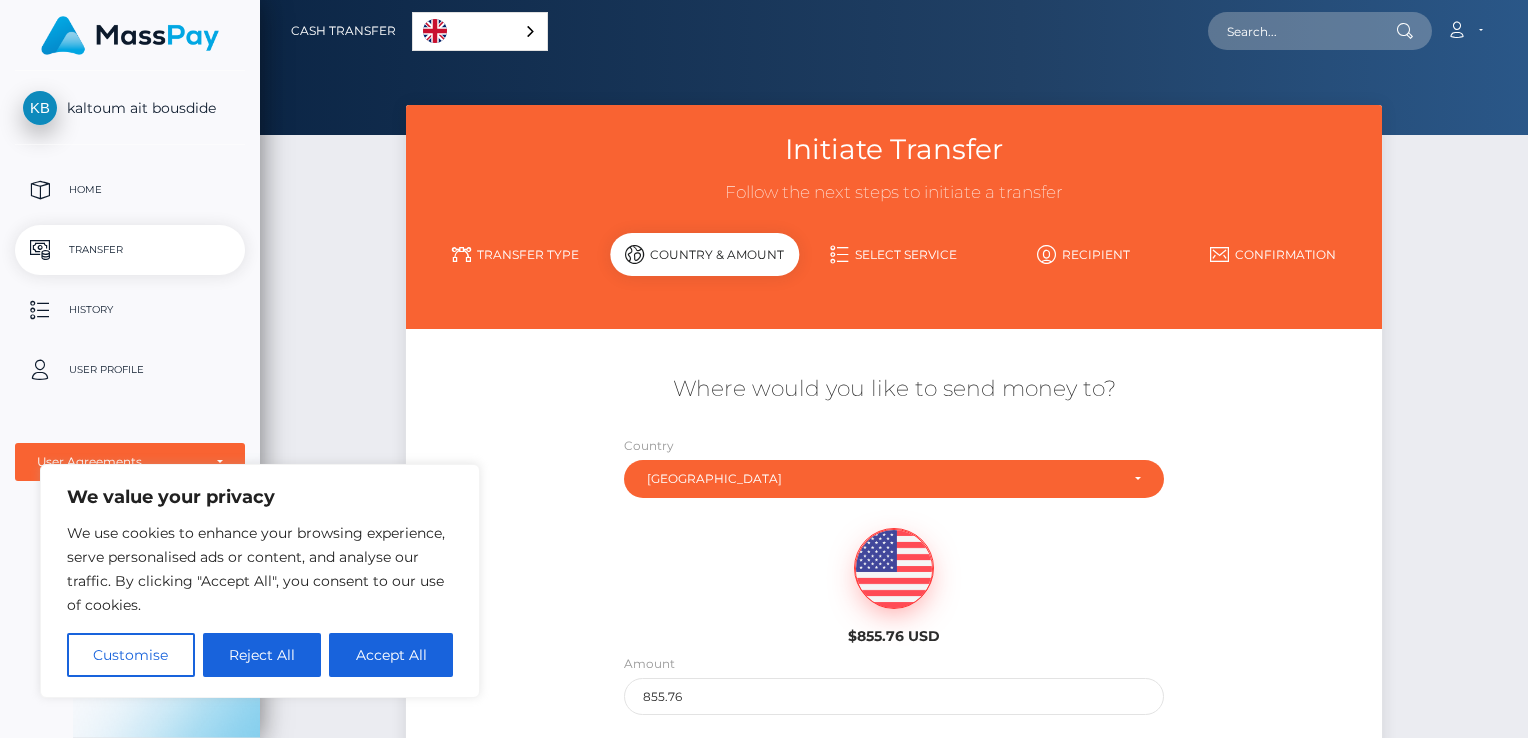 click on "Initiate Transfer
Follow the next steps to initiate a transfer
Transfer Type
Country & Amount
Select Service
[GEOGRAPHIC_DATA]" at bounding box center (894, 486) 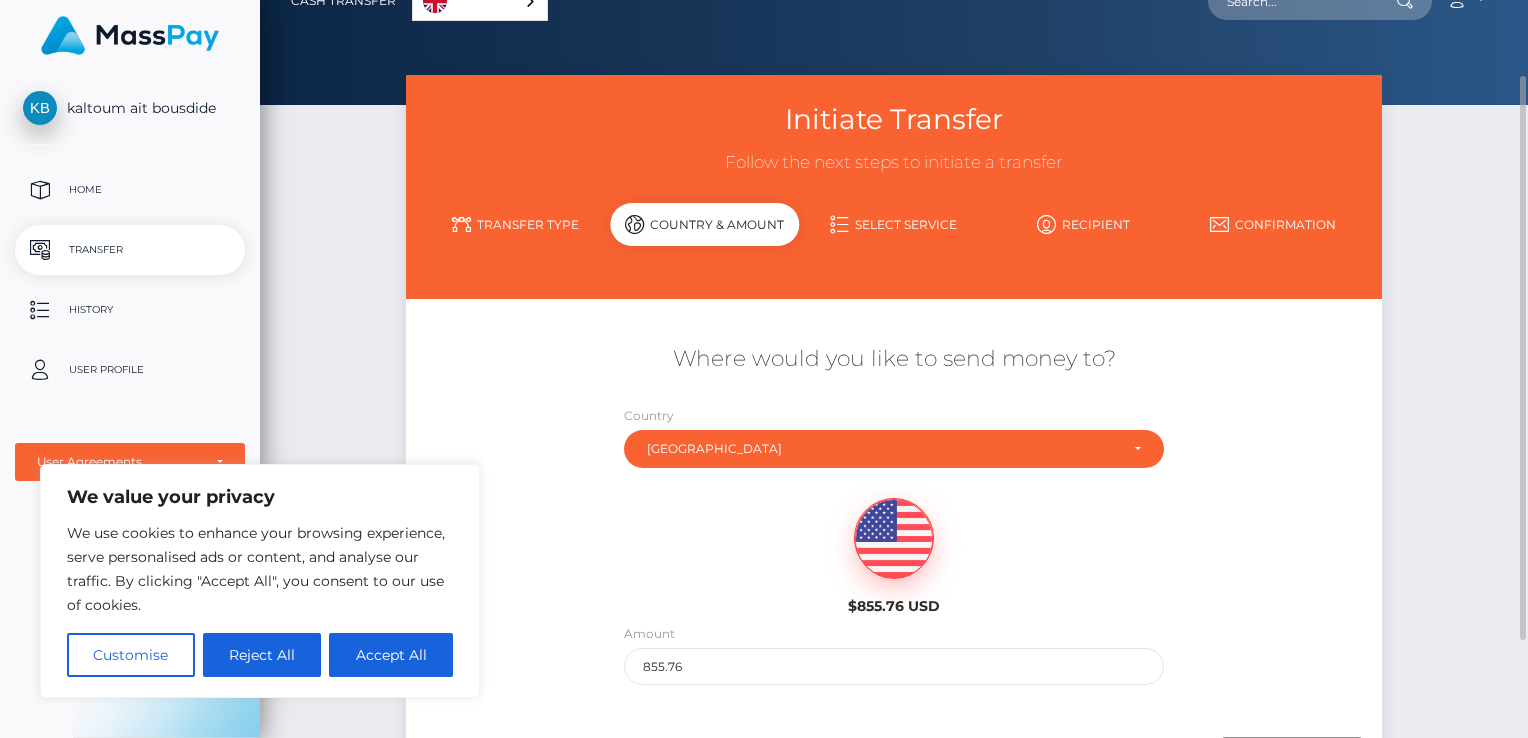 scroll, scrollTop: 121, scrollLeft: 0, axis: vertical 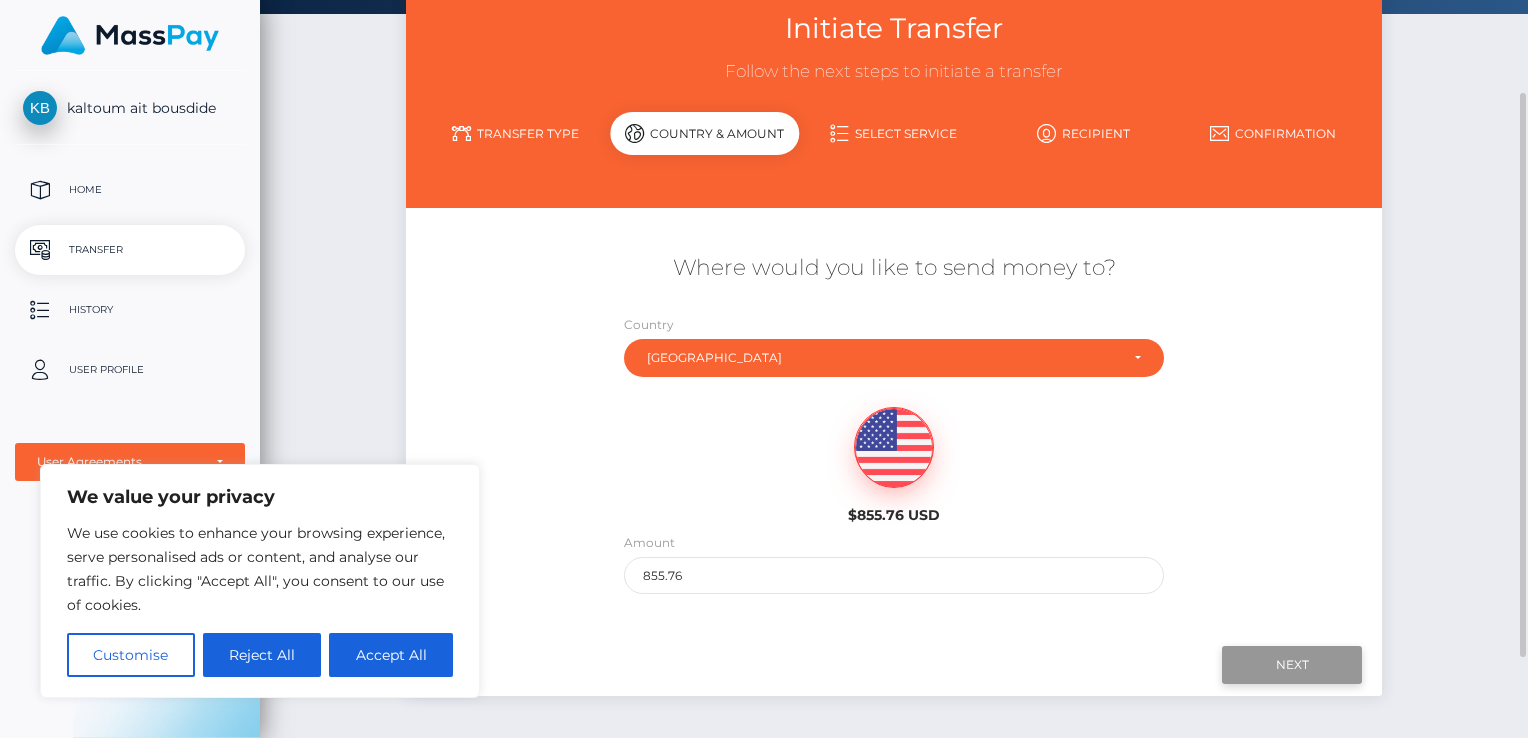 click on "Next" at bounding box center (1292, 665) 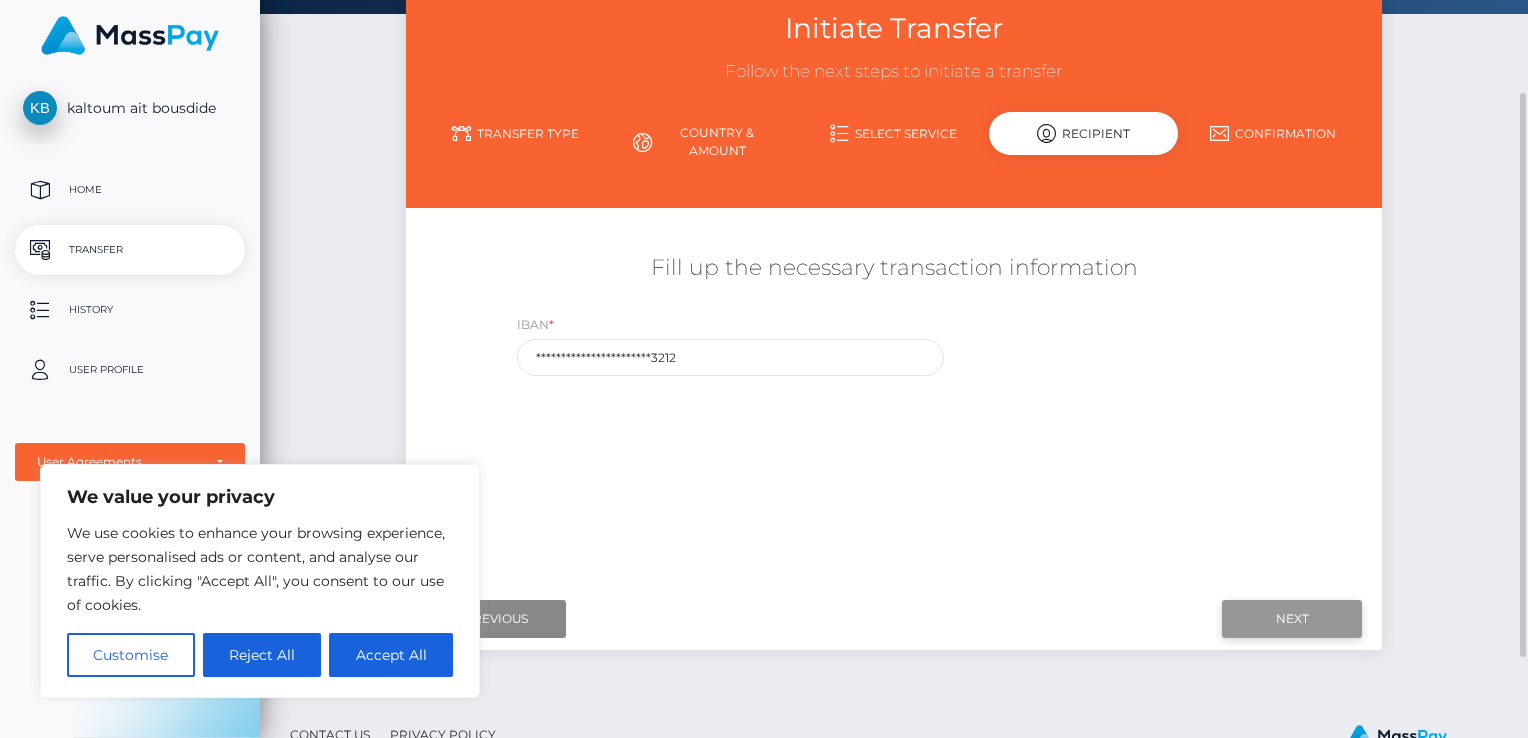 click on "Next" at bounding box center [1292, 619] 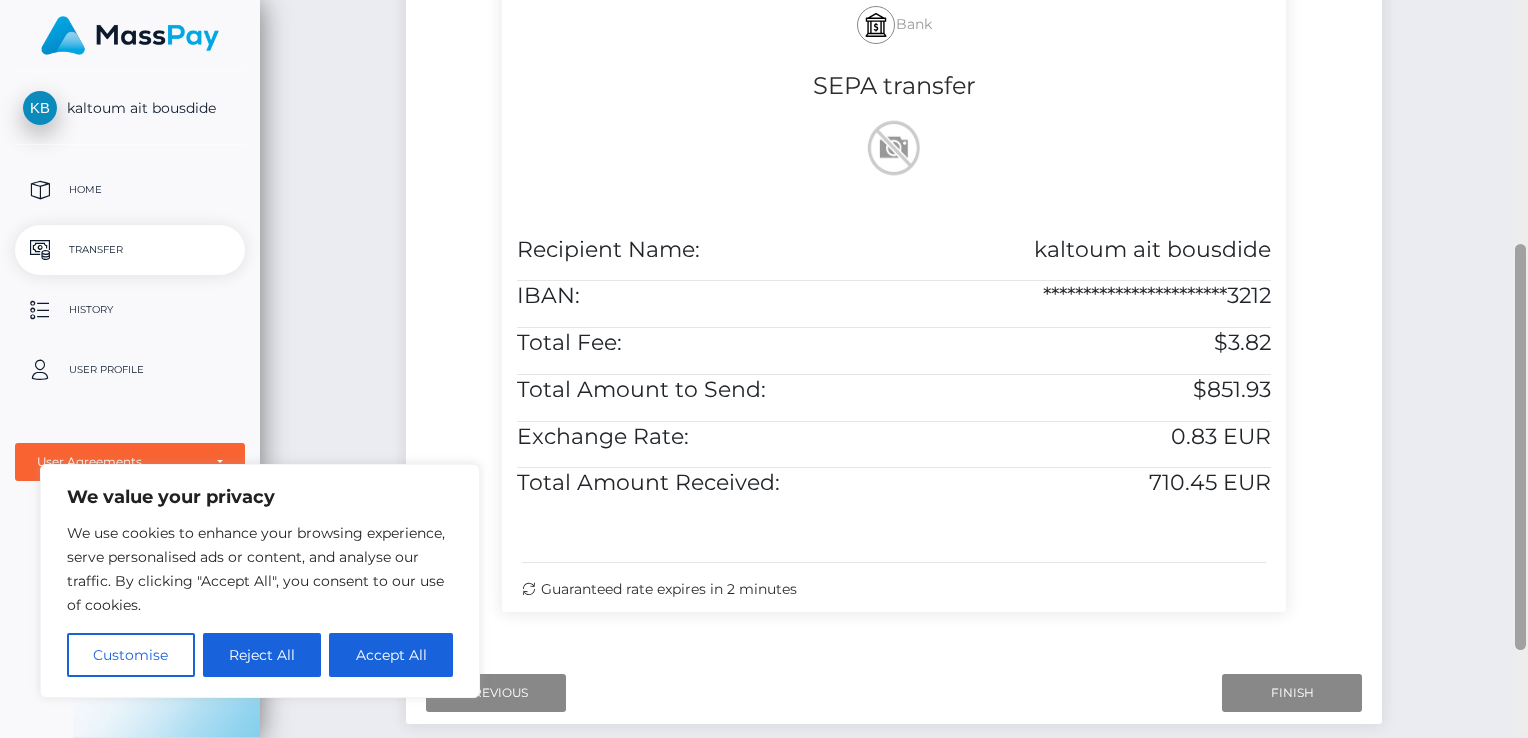 drag, startPoint x: 1523, startPoint y: 177, endPoint x: 1527, endPoint y: 435, distance: 258.031 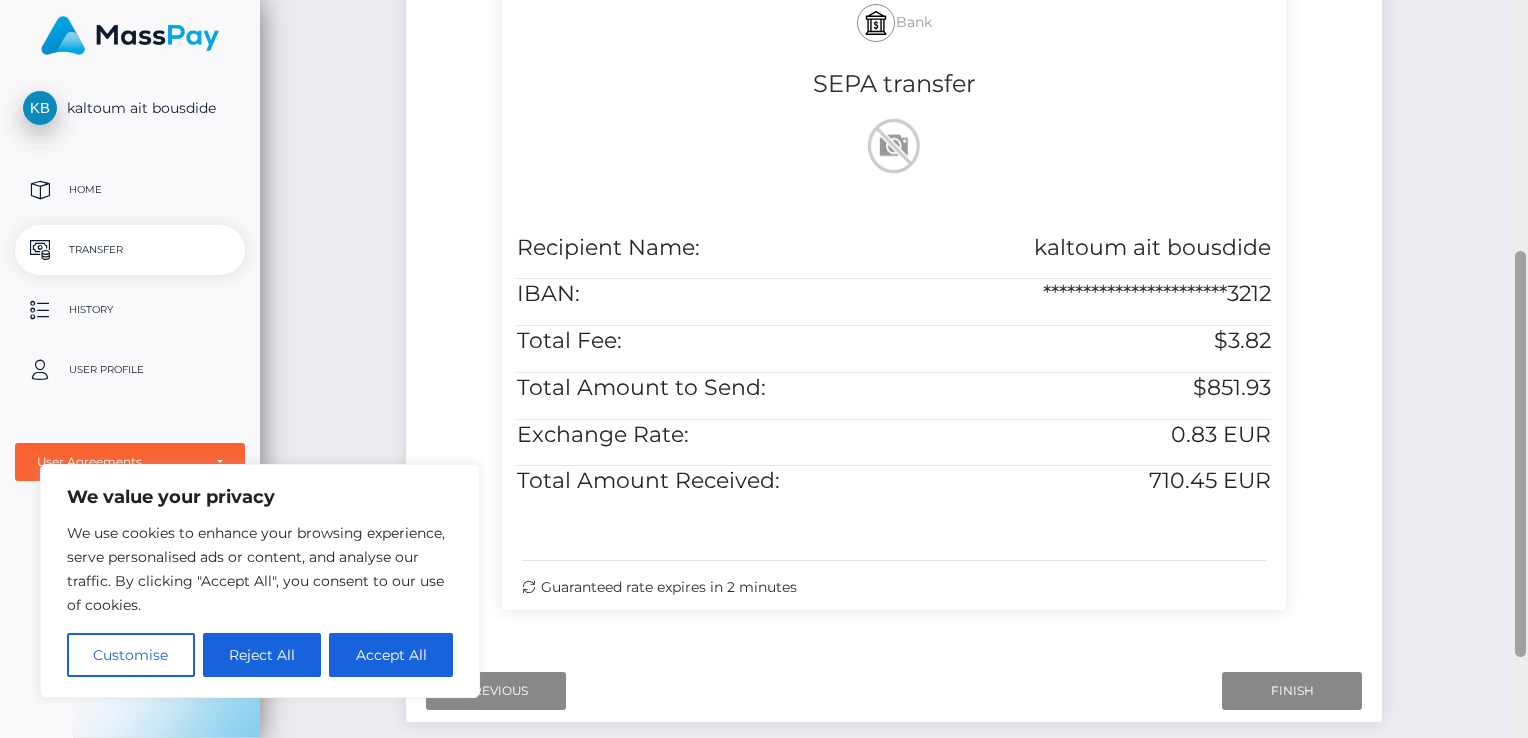 scroll, scrollTop: 600, scrollLeft: 0, axis: vertical 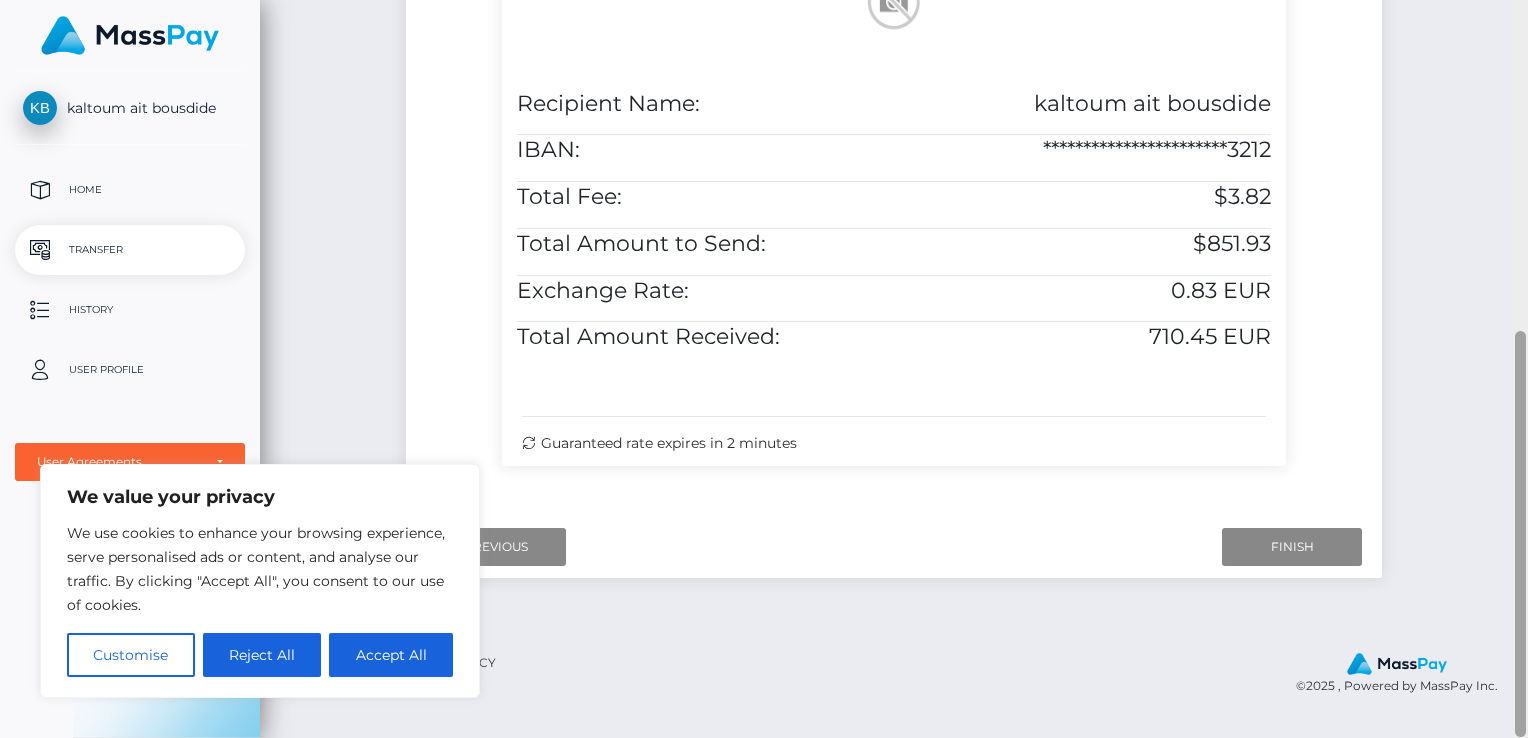 click on "We value your privacy We use cookies to enhance your browsing experience, serve personalised ads or content, and analyse our traffic. By clicking "Accept All", you consent to our use of cookies. Customise   Reject All   Accept All   Customise Consent Preferences   We use cookies to help you navigate efficiently and perform certain functions. You will find detailed information about all cookies under each consent category below. The cookies that are categorised as "Necessary" are stored on your browser as they are essential for enabling the basic functionalities of the site. ...  Show more Necessary Always Active Necessary cookies are required to enable the basic features of this site, such as providing secure log-in or adjusting your consent preferences. These cookies do not store any personally identifiable data. Cookie __cf_bm Duration 1 hour Description This cookie, set by Cloudflare, is used to support Cloudflare Bot Management.  Cookie _cfuvid Duration session Description Cookie __hssrc Duration lidc" at bounding box center [764, 369] 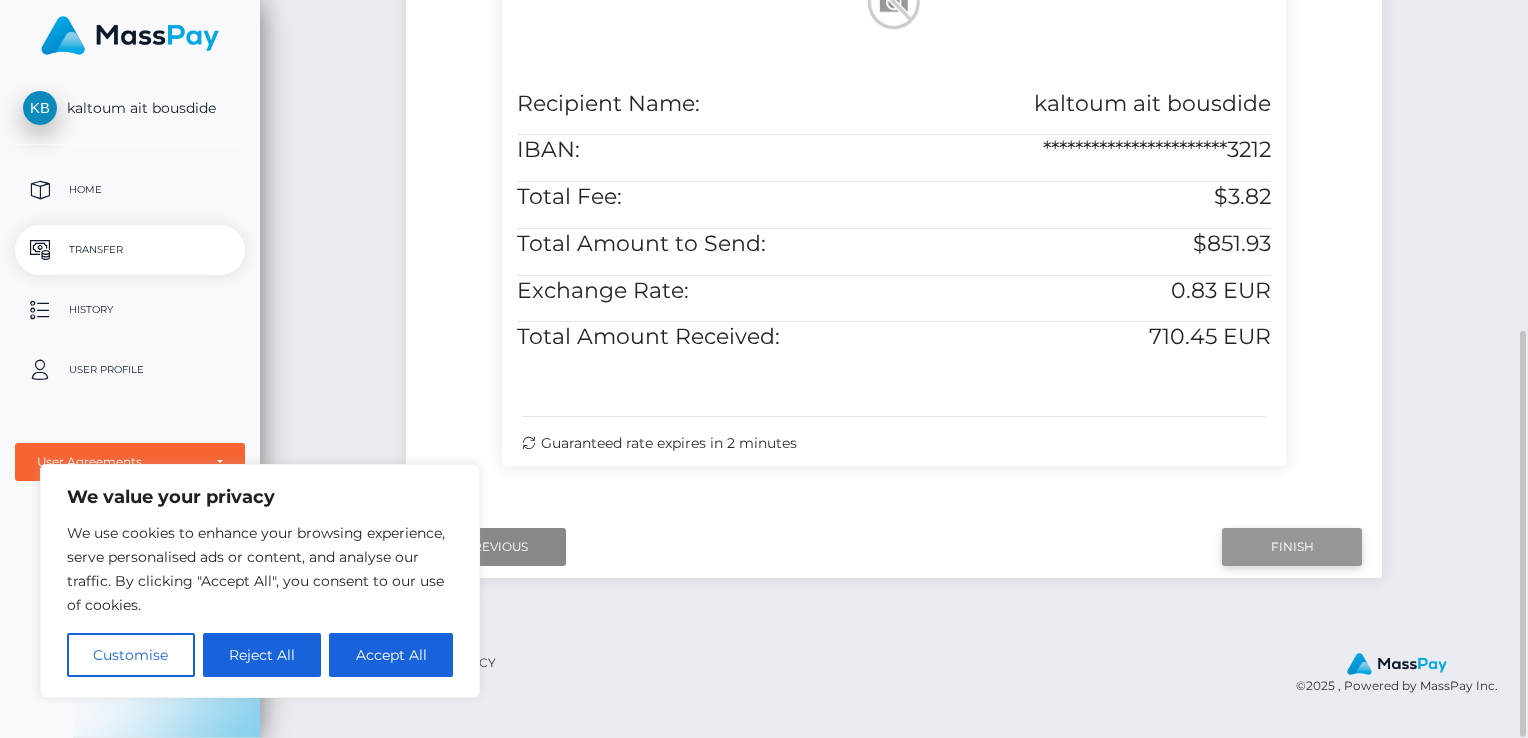 click on "Finish" at bounding box center [1292, 547] 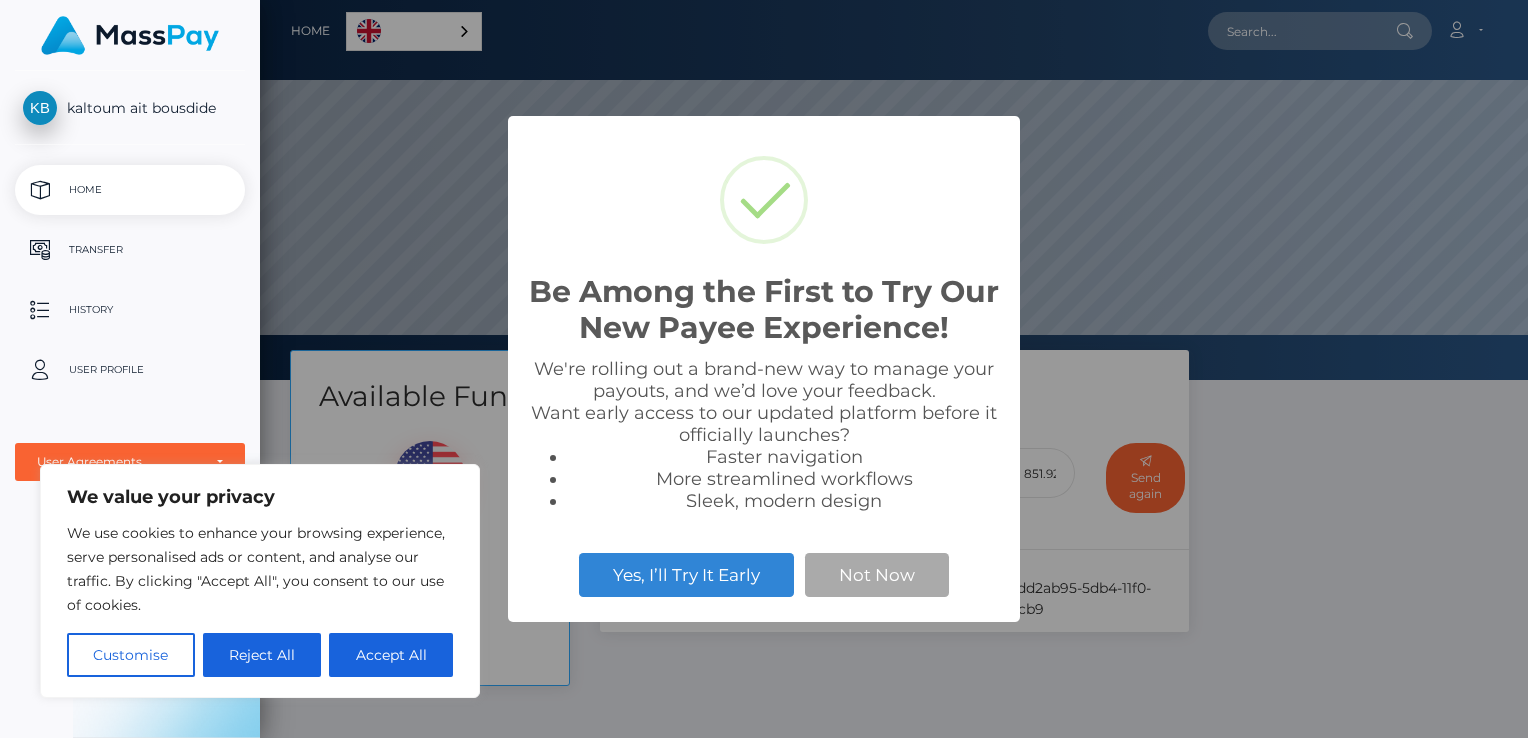 scroll, scrollTop: 0, scrollLeft: 0, axis: both 